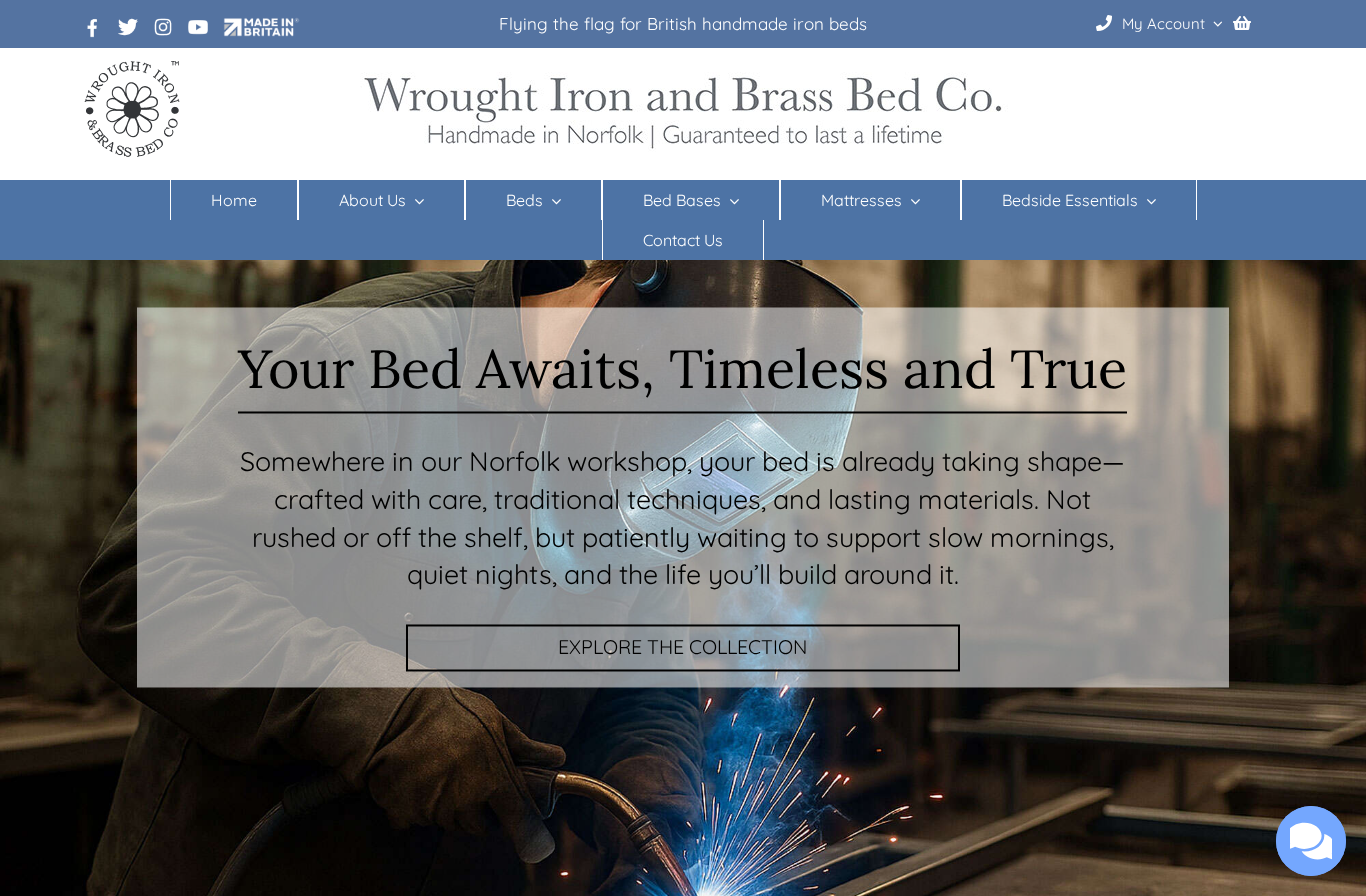scroll, scrollTop: 0, scrollLeft: 0, axis: both 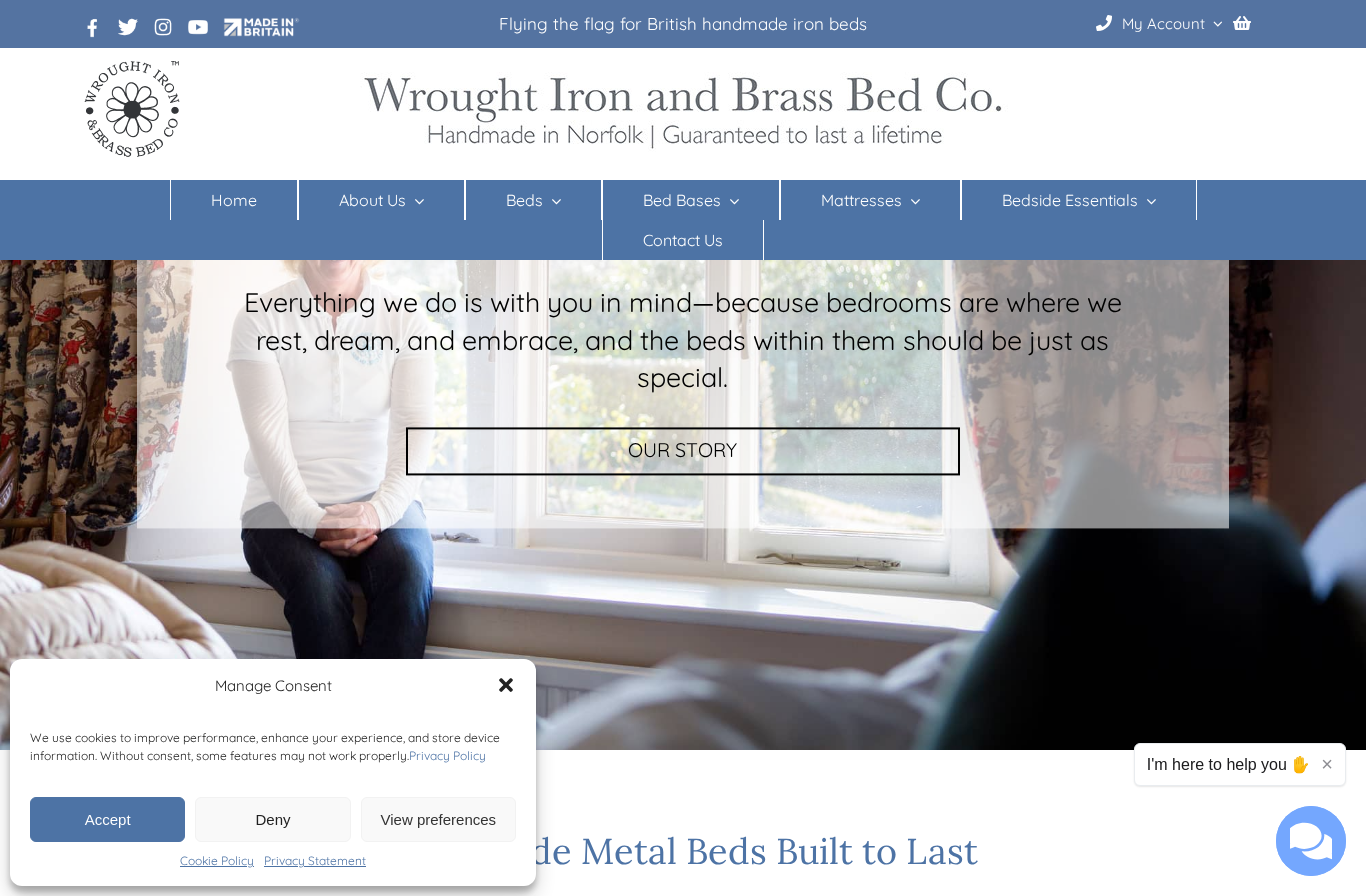click on "Accept" at bounding box center [107, 819] 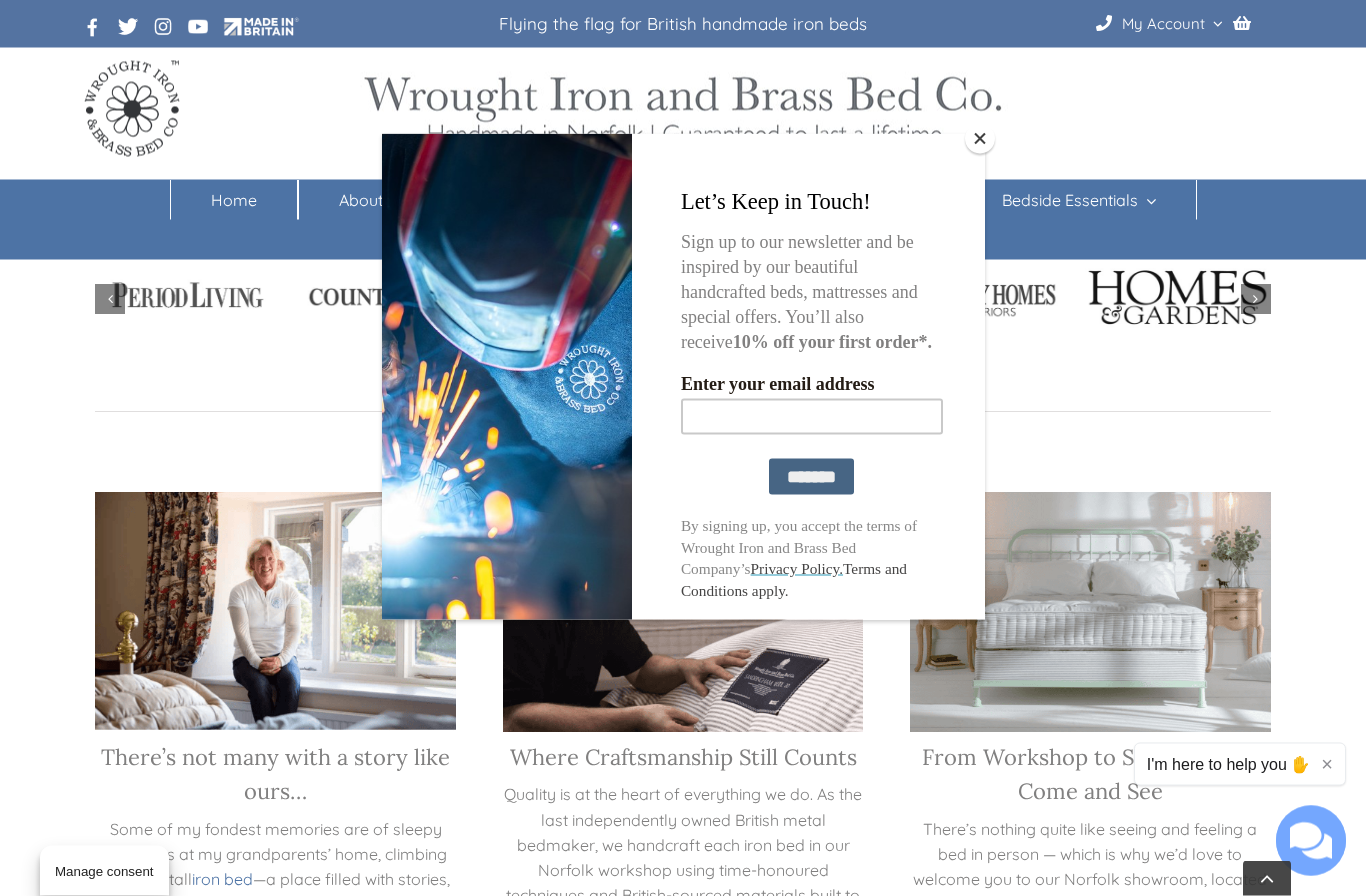scroll, scrollTop: 2287, scrollLeft: 0, axis: vertical 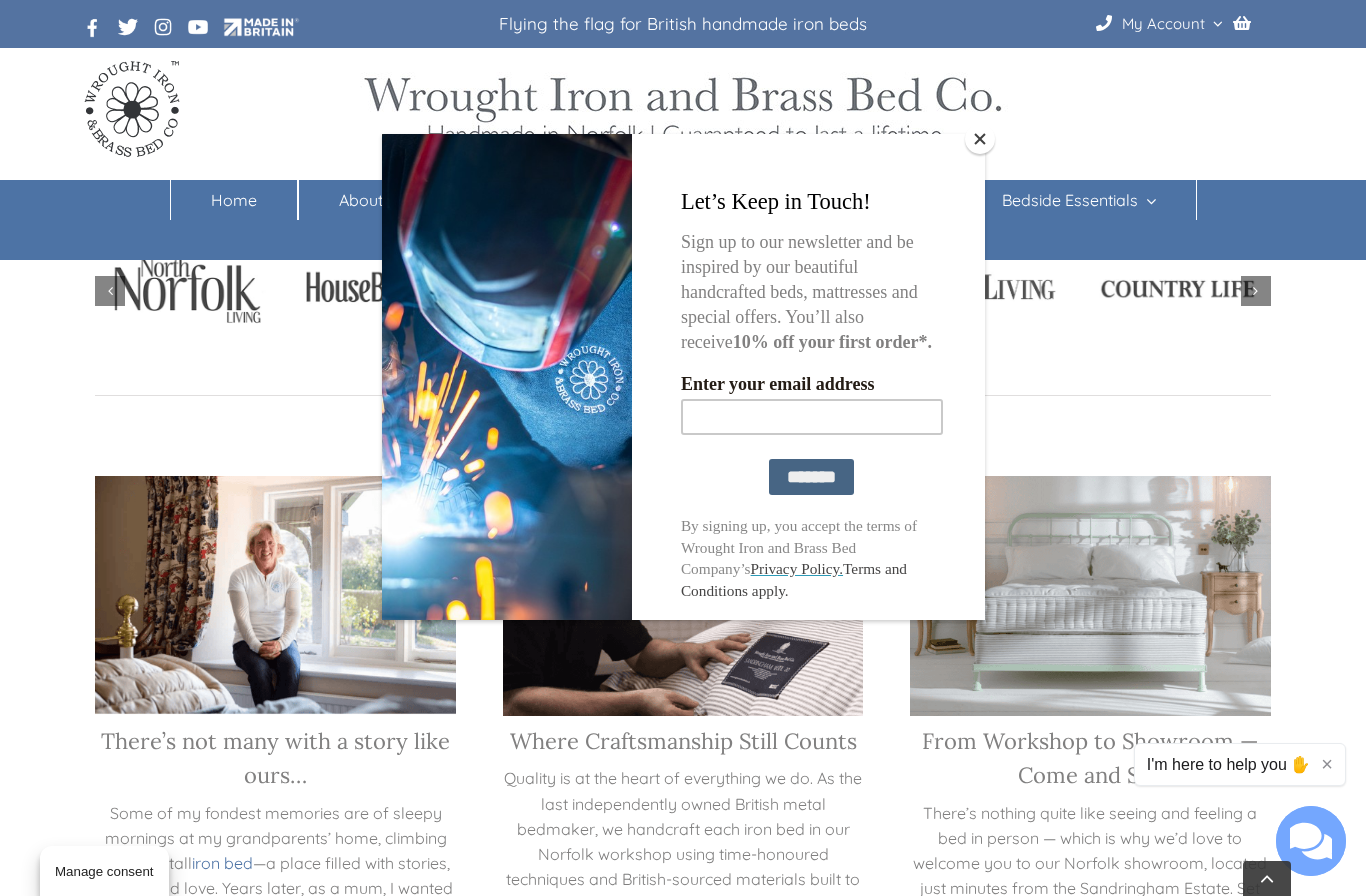 click at bounding box center [980, 139] 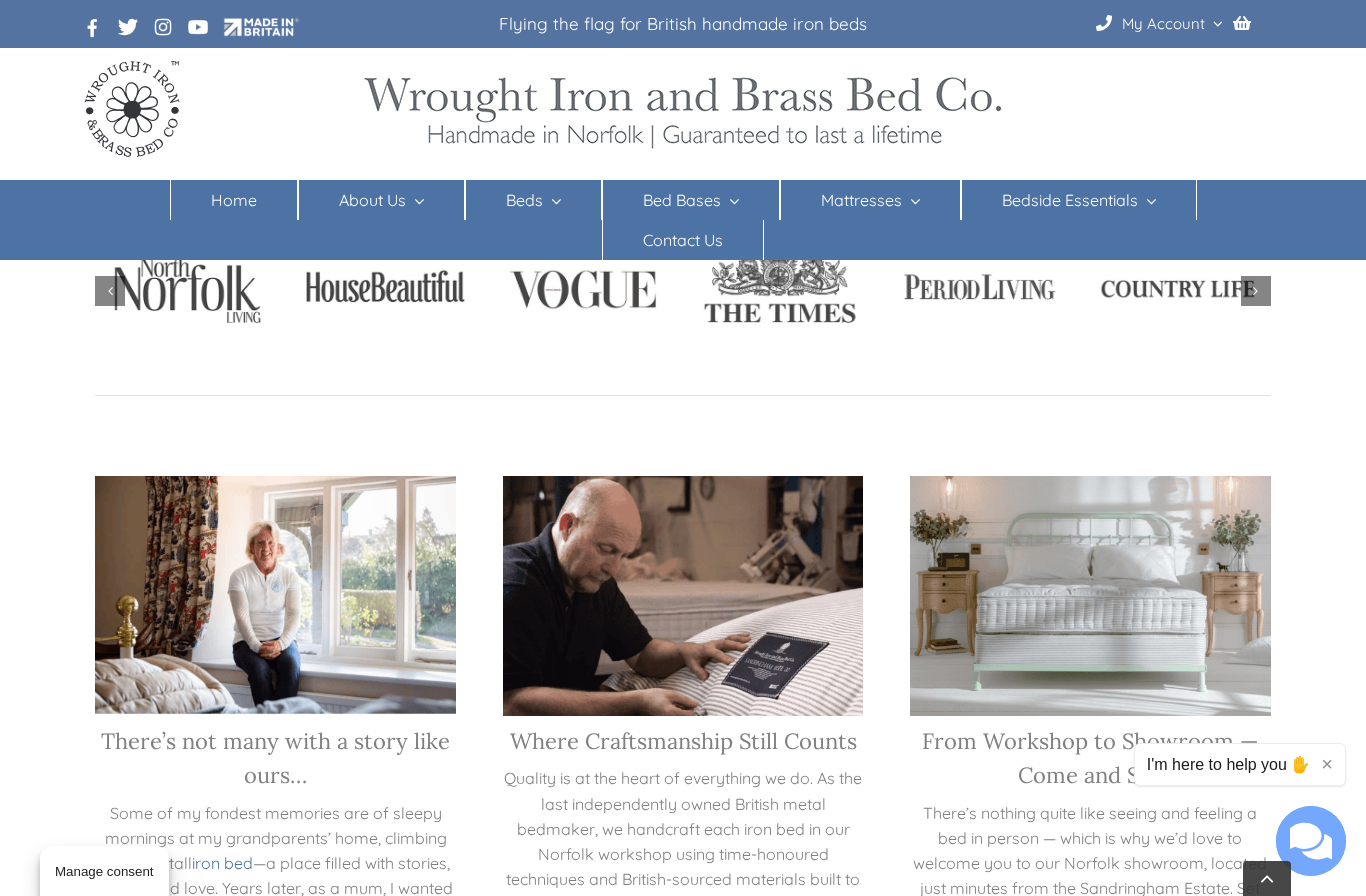 click on "Beds" at bounding box center [524, 200] 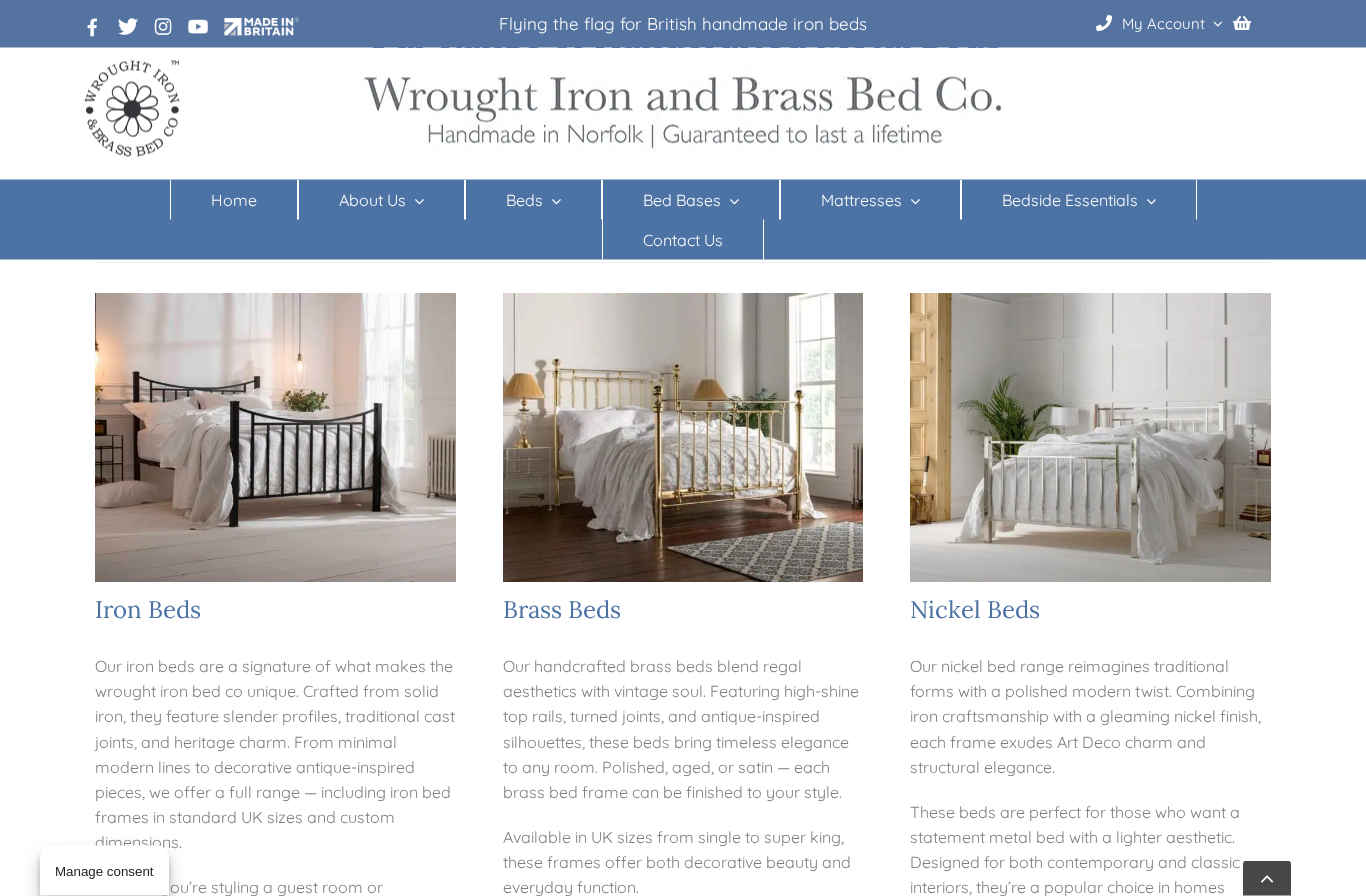 scroll, scrollTop: 296, scrollLeft: 0, axis: vertical 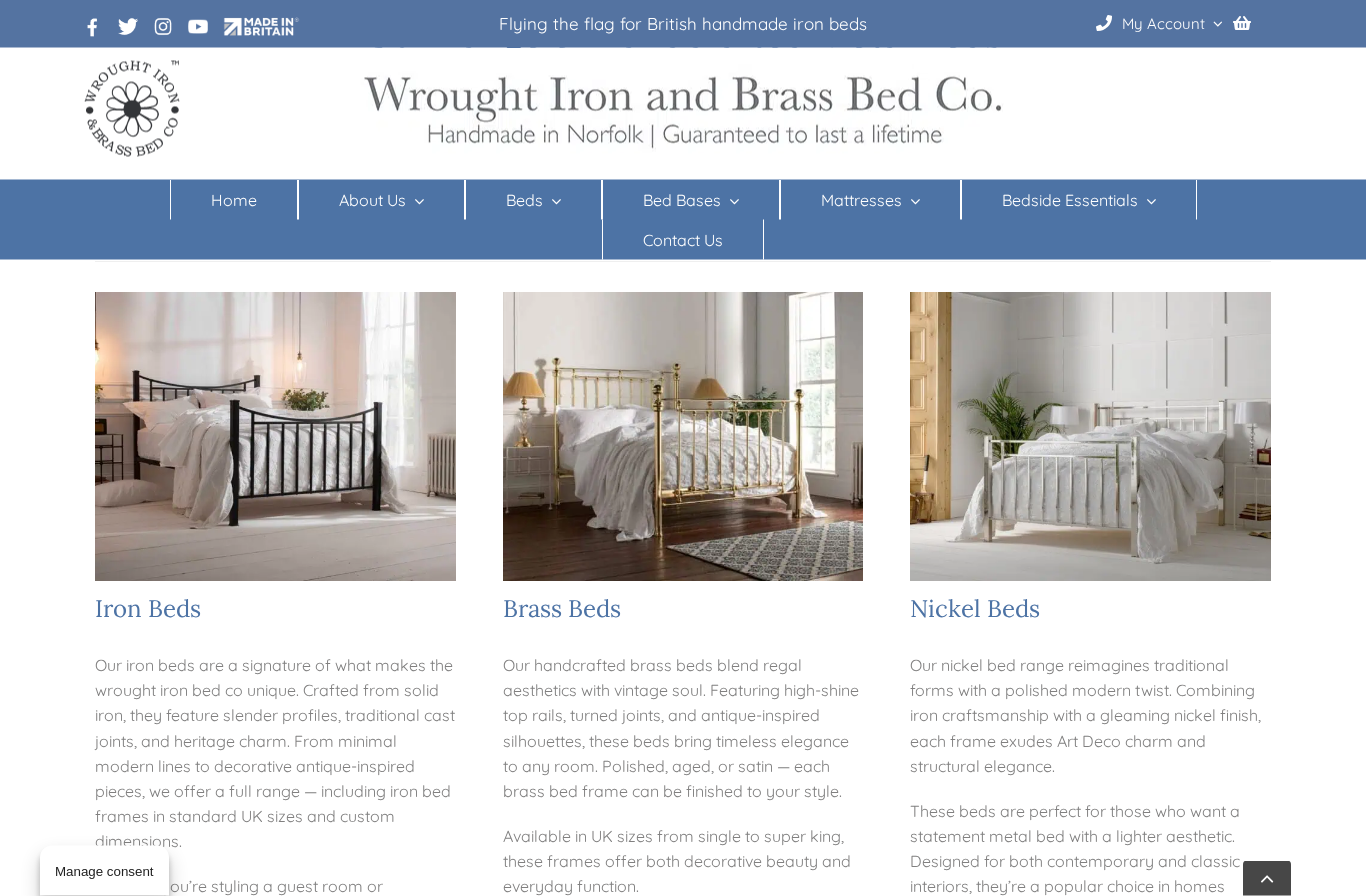 click on "Iron Beds" at bounding box center (148, 609) 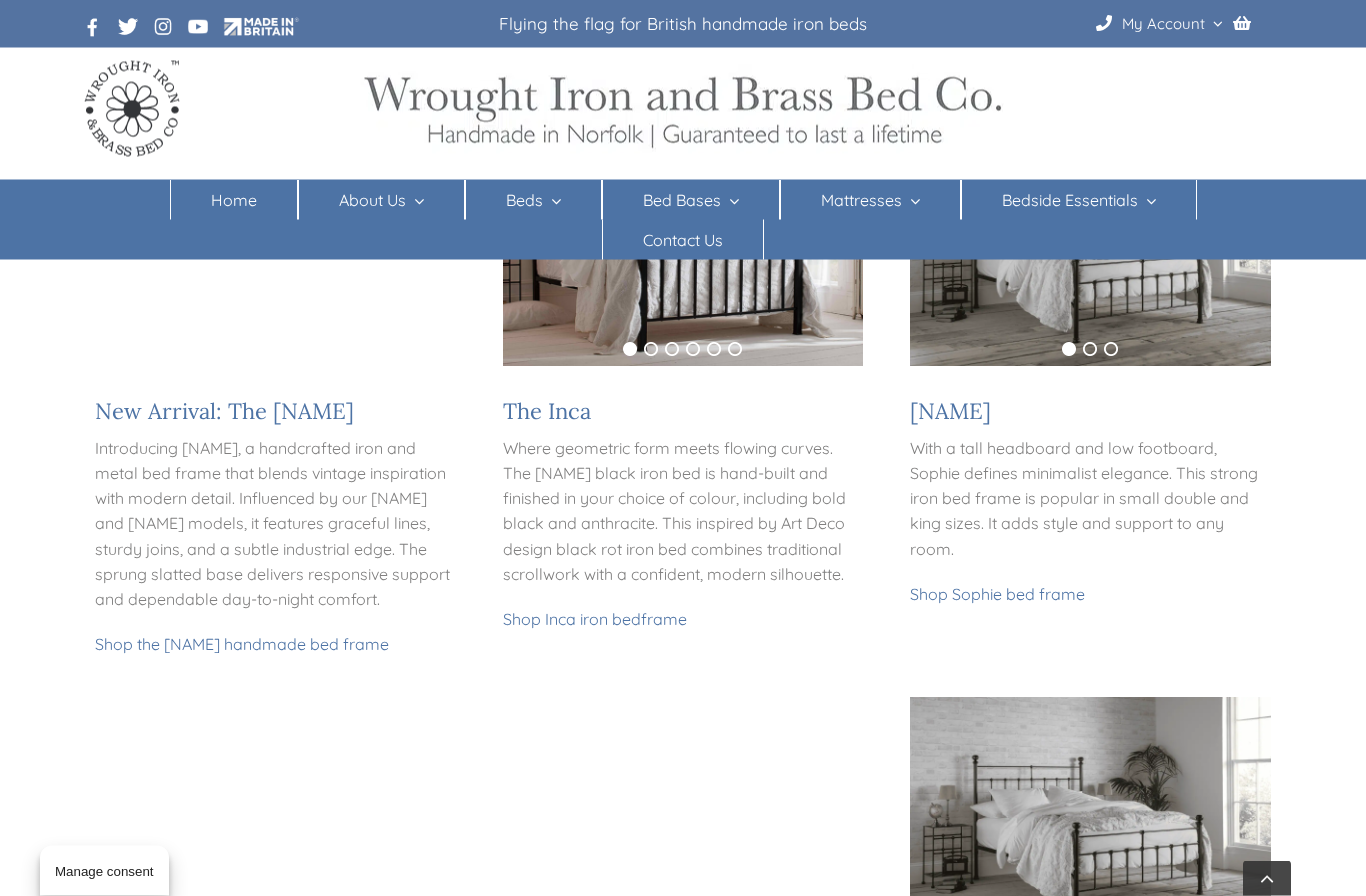 scroll, scrollTop: 529, scrollLeft: 0, axis: vertical 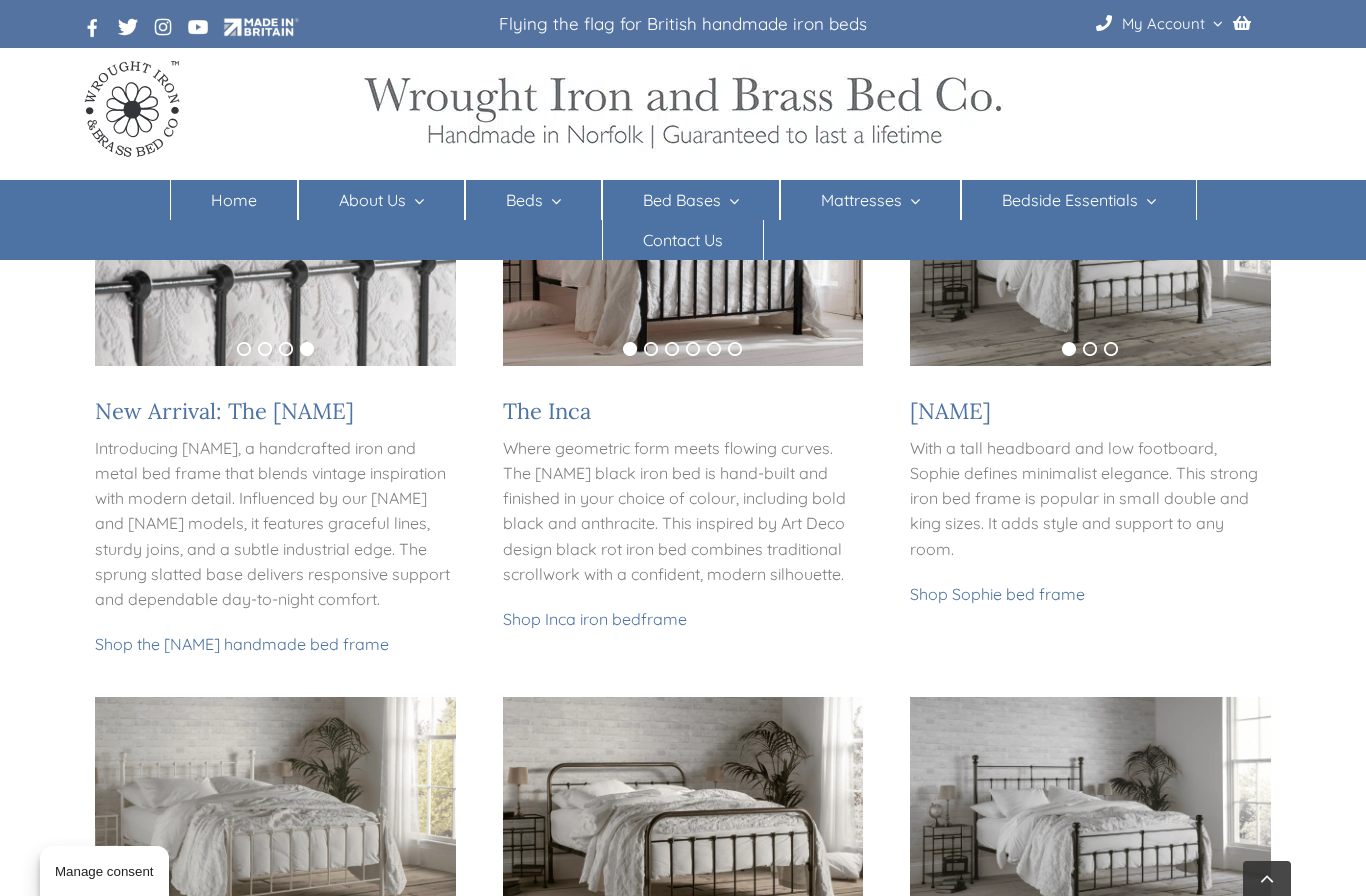 click on "Shop the Archie handmade bed frame" at bounding box center [242, 644] 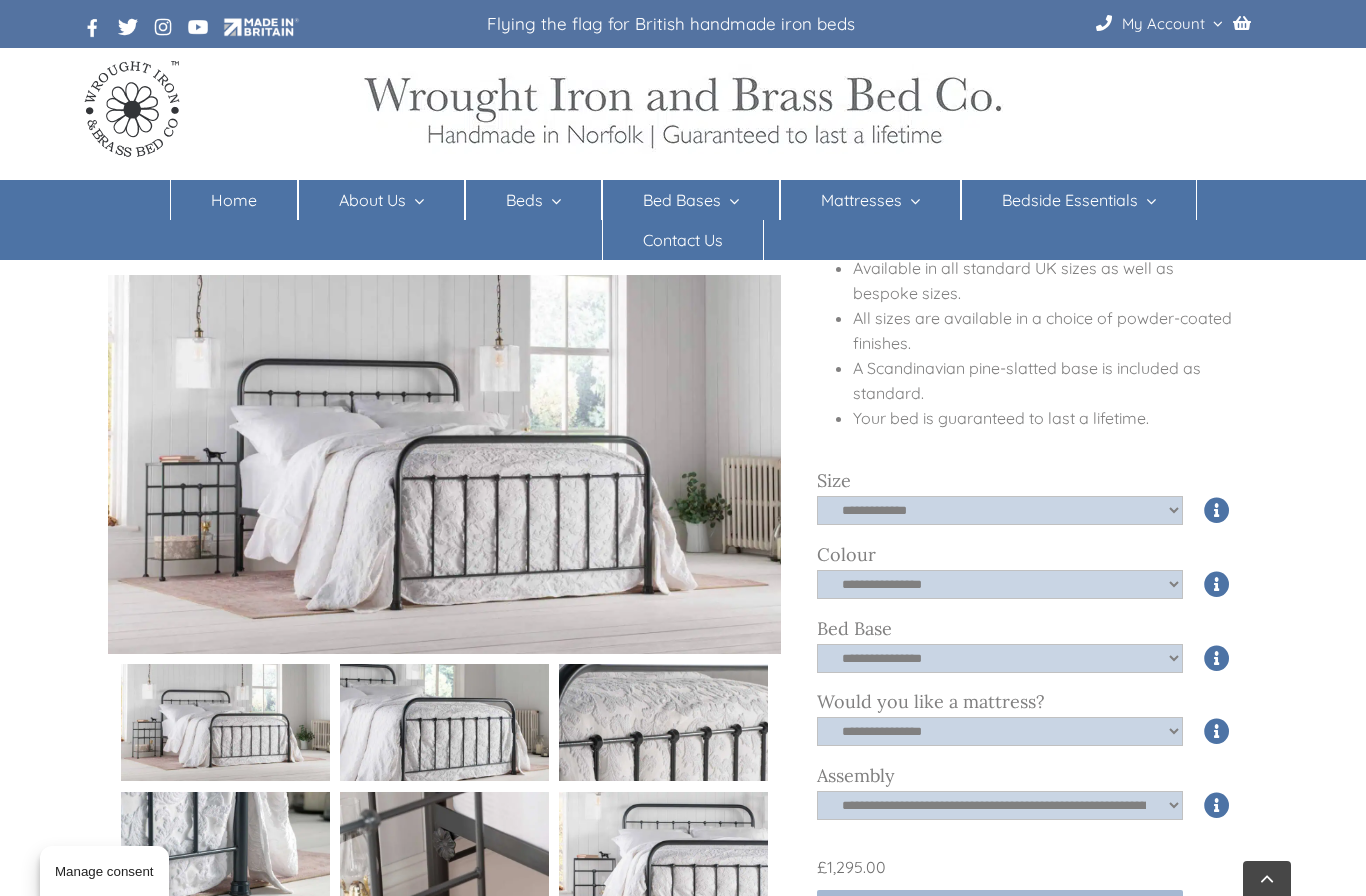scroll, scrollTop: 672, scrollLeft: 0, axis: vertical 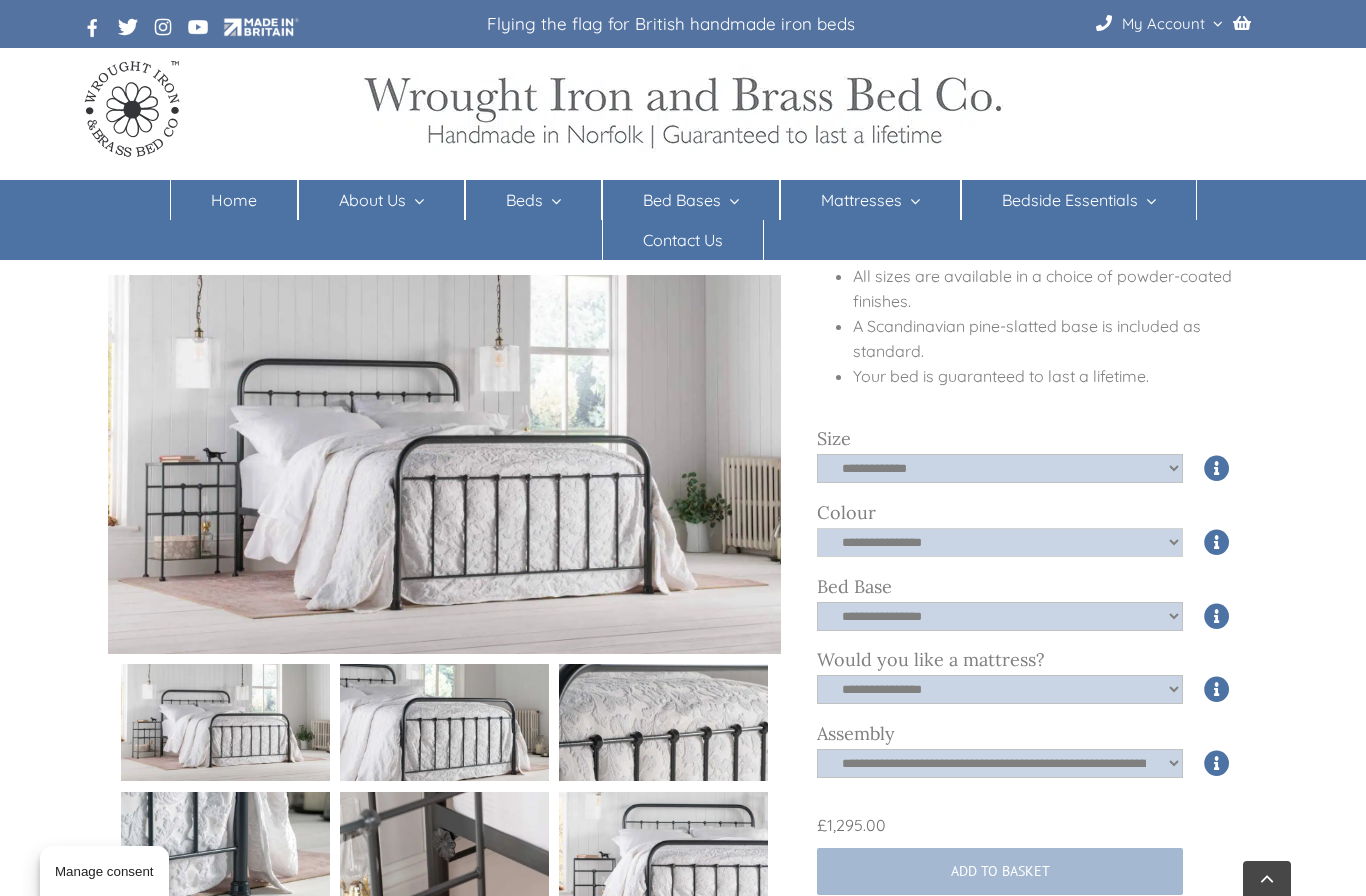 click on "**********" 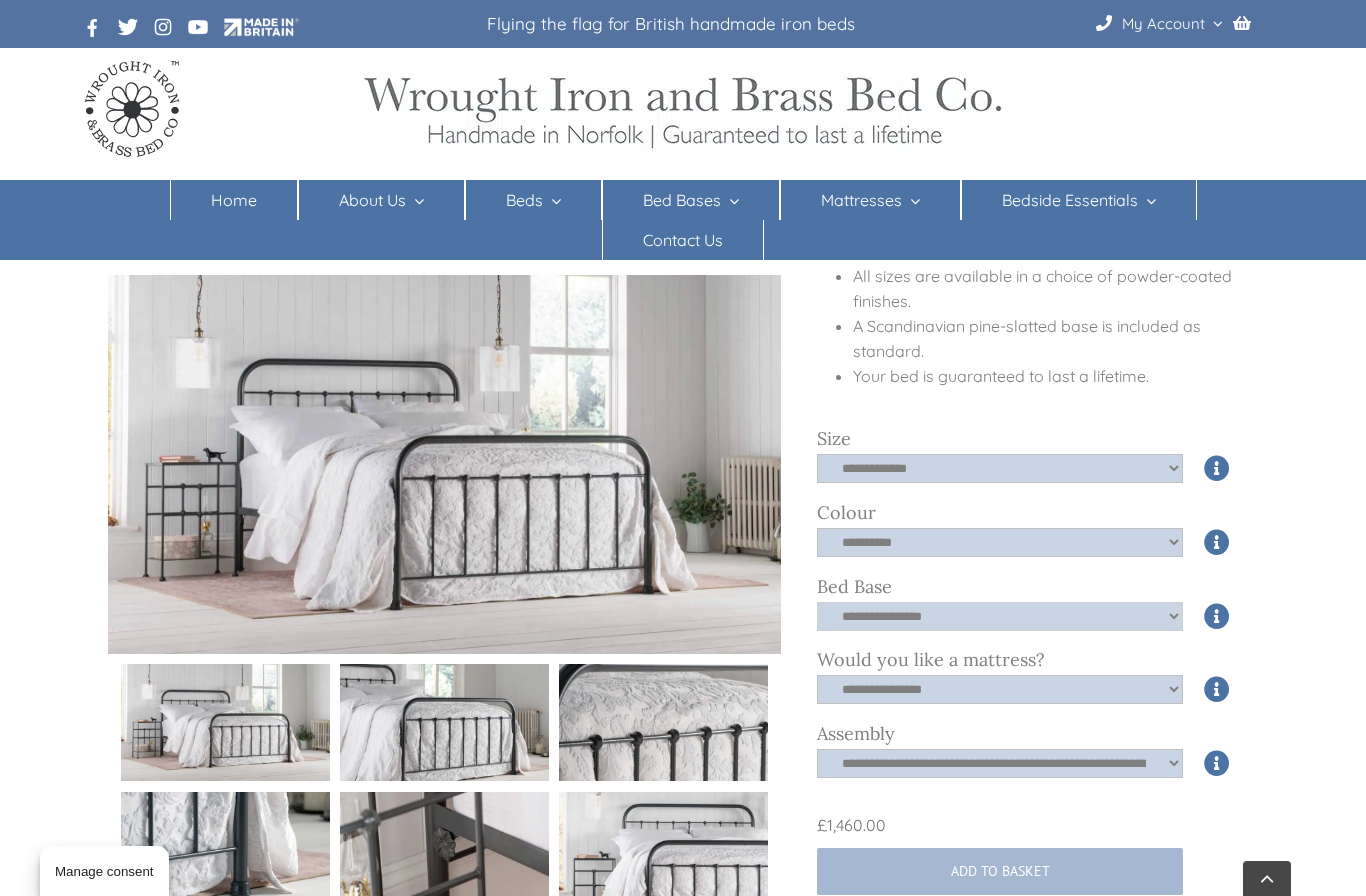 click on "**********" 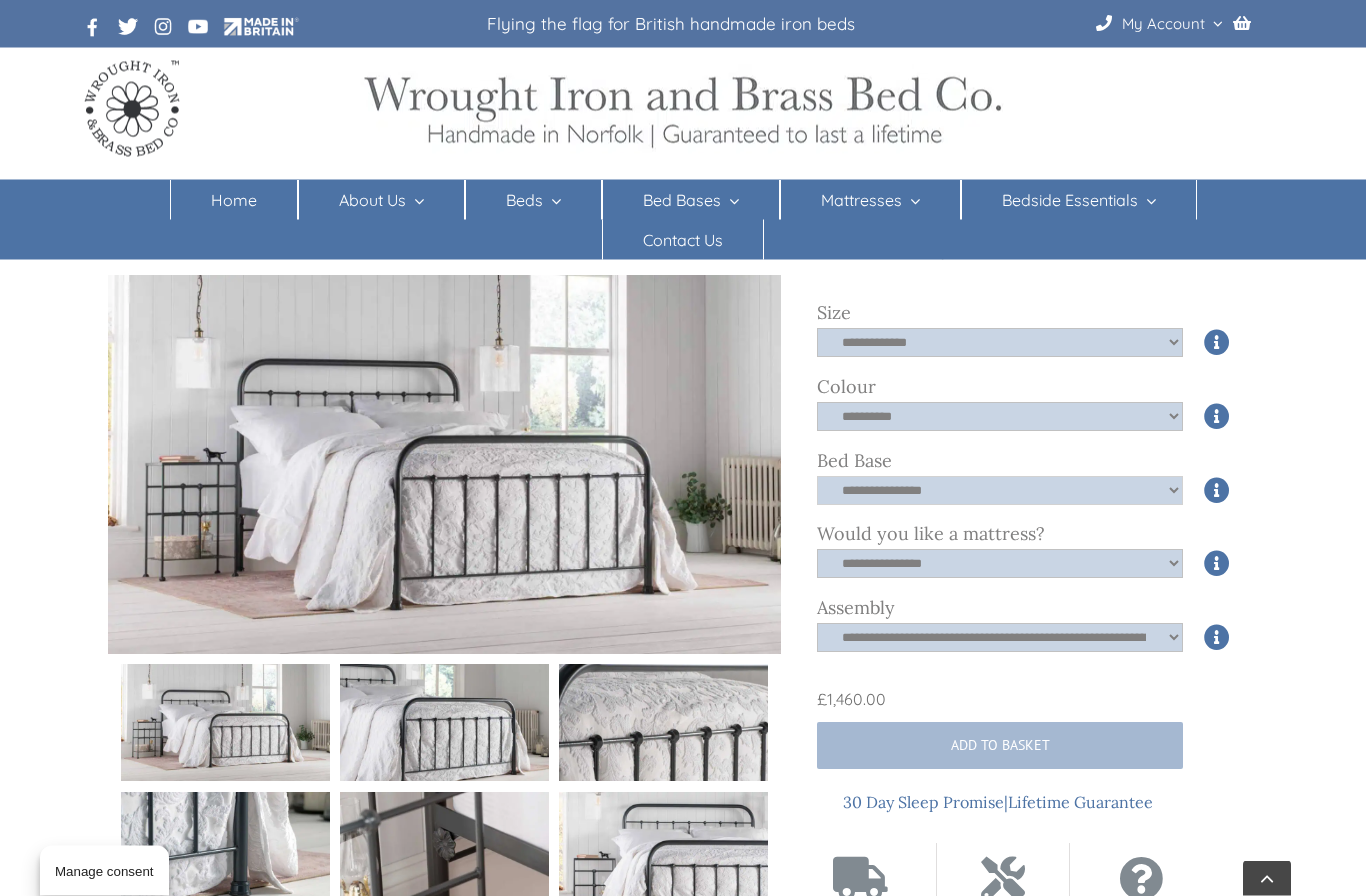 scroll, scrollTop: 797, scrollLeft: 0, axis: vertical 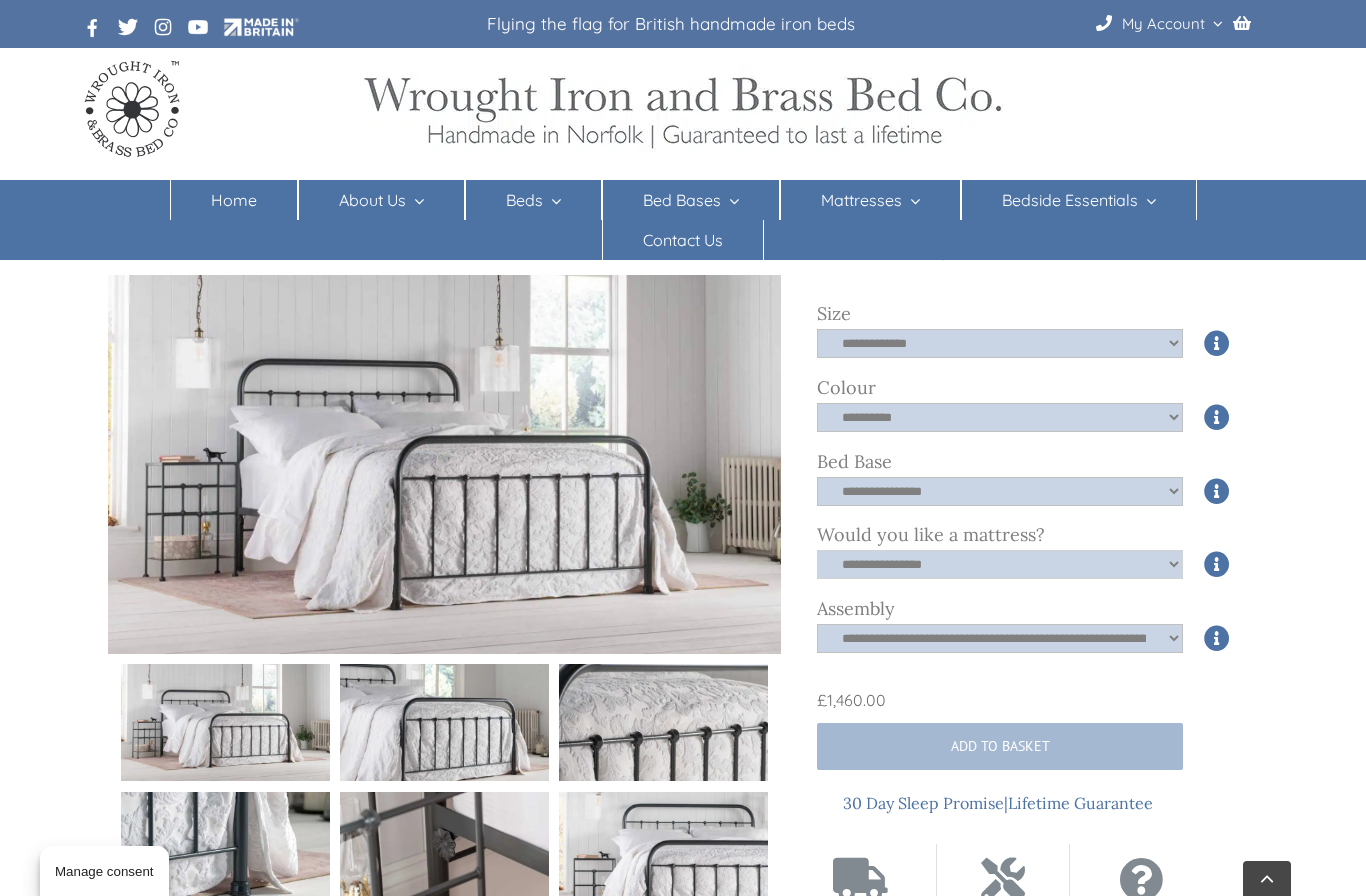 click on "**********" at bounding box center [1000, 564] 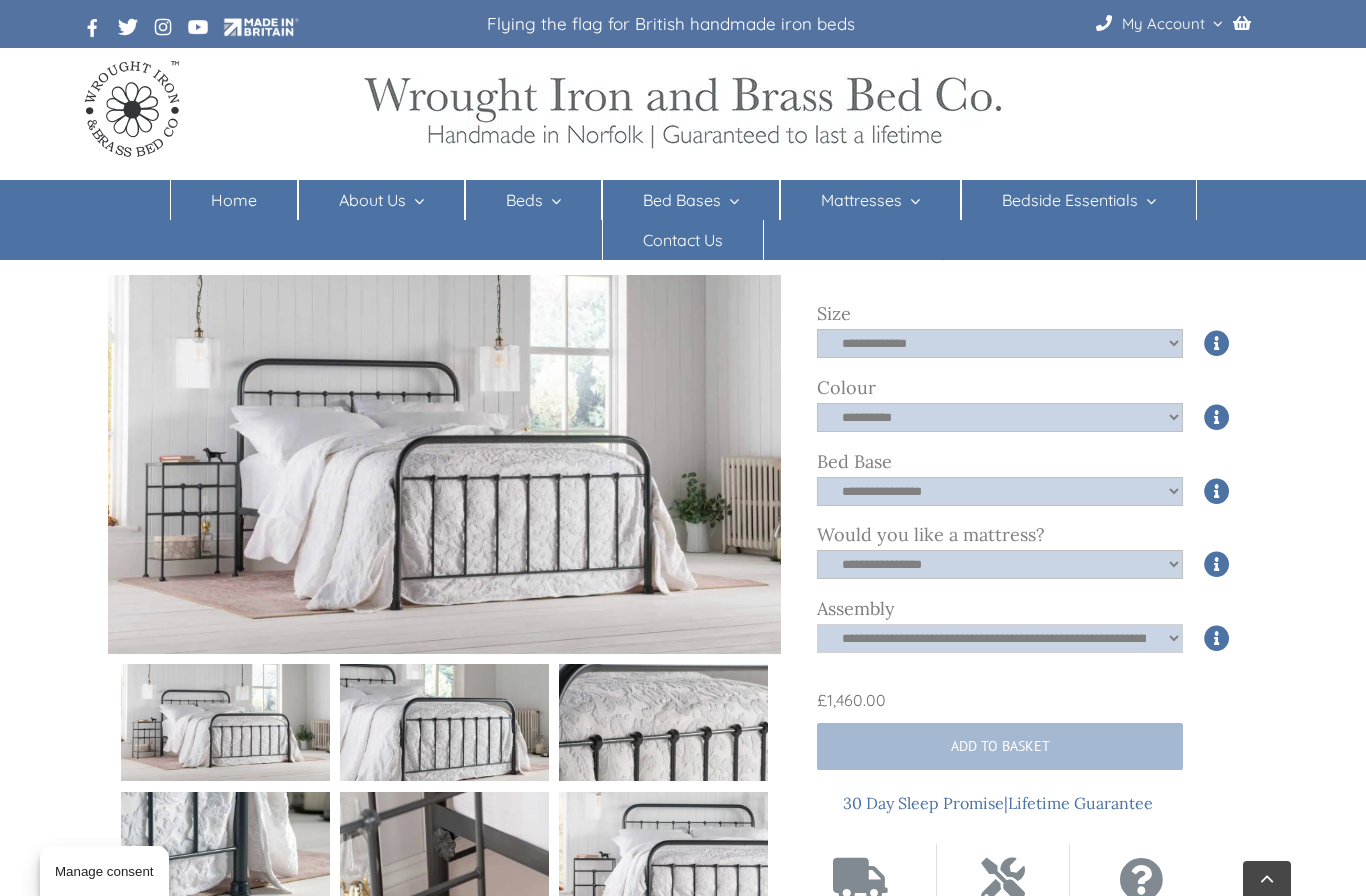 click on "**********" 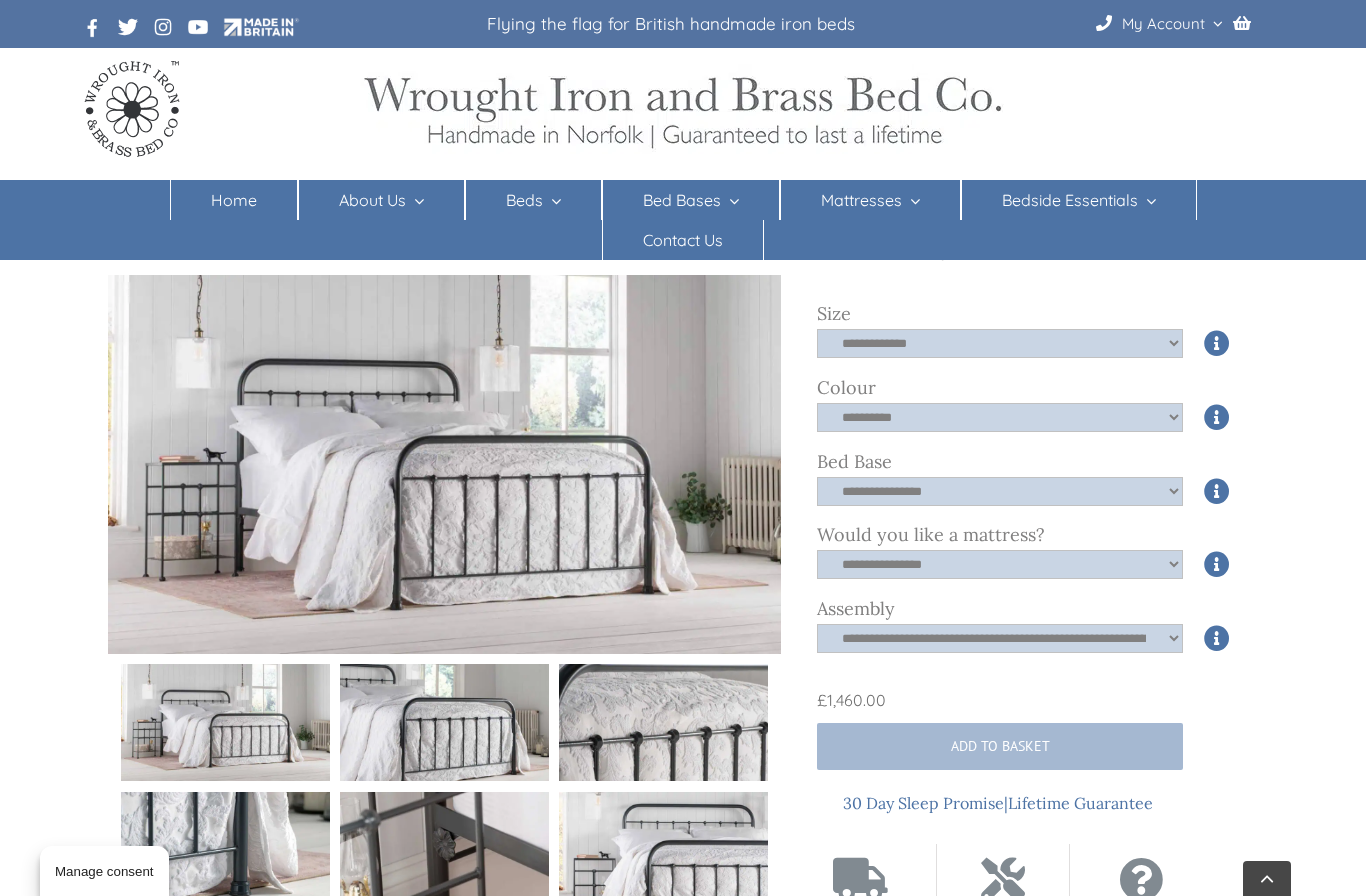click on "Archie  Read all reviews
Introducing the Archie iron bed, a harmonious fusion of timeless charm and contemporary allure inspired by two beloved and adored classics.
Drawing inspiration from our beloved  Henry  and  Edward  frames, the Archie iron bed embodies a refined and tasteful design that seamlessly adapts to any setting. Paying homage to the enduring appeal of bygone eras, Archie’s robust knuckle joints exude both durability and vintage allure.
With a selection of hues to complement your home’s aesthetic and a lofty headboard ideal for moments of bedtime relaxation or leisurely reading, Our Archie iron bed is poised to establish itself as a cherished classic, taking cues from the timeless designs that have influenced its distinctive character and features.
Assembly Included
Available in all standard UK sizes as well as bespoke sizes.
All sizes are available in a choice of powder-coated finishes.
Size" at bounding box center [683, 1688] 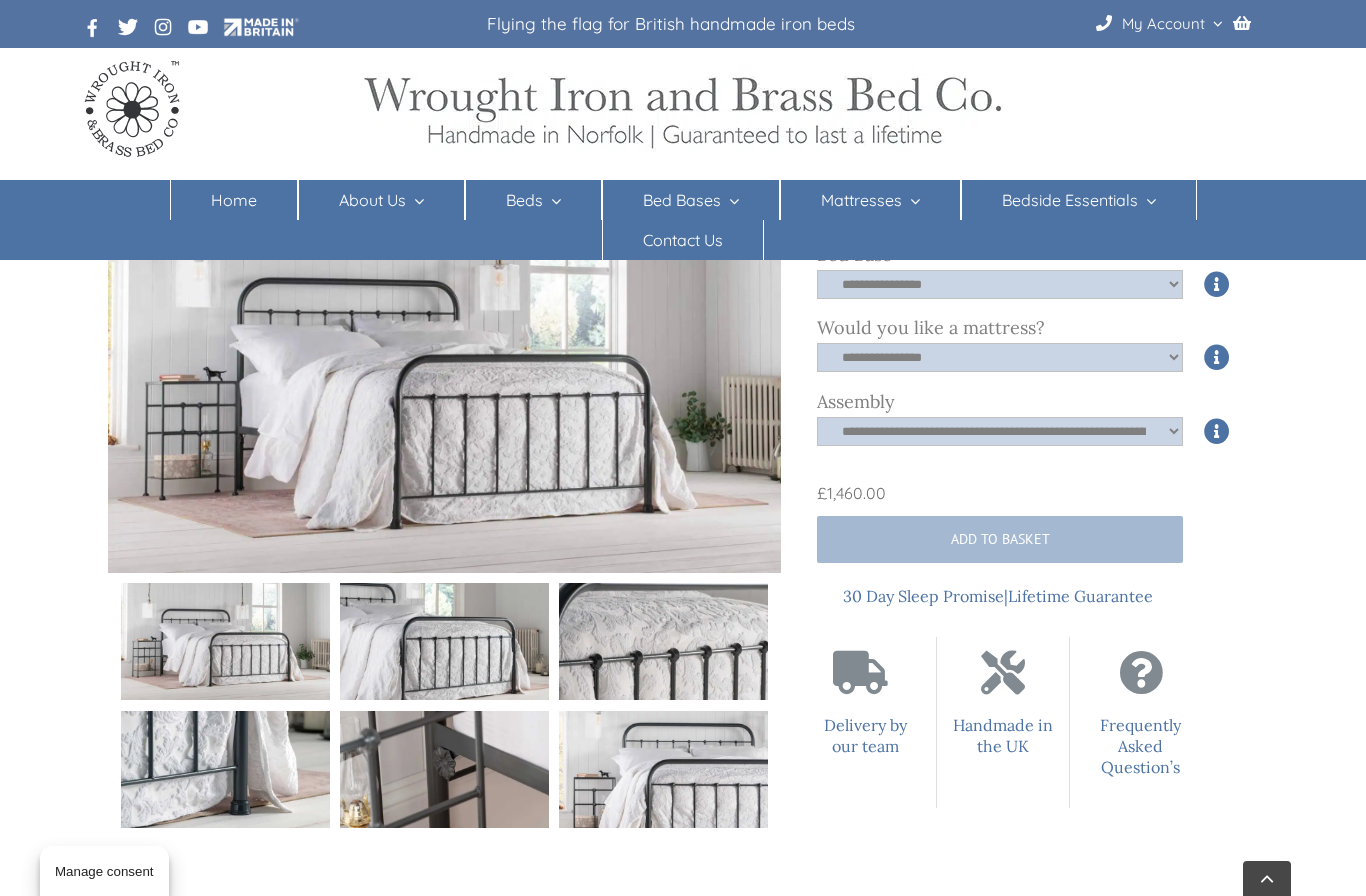 scroll, scrollTop: 996, scrollLeft: 0, axis: vertical 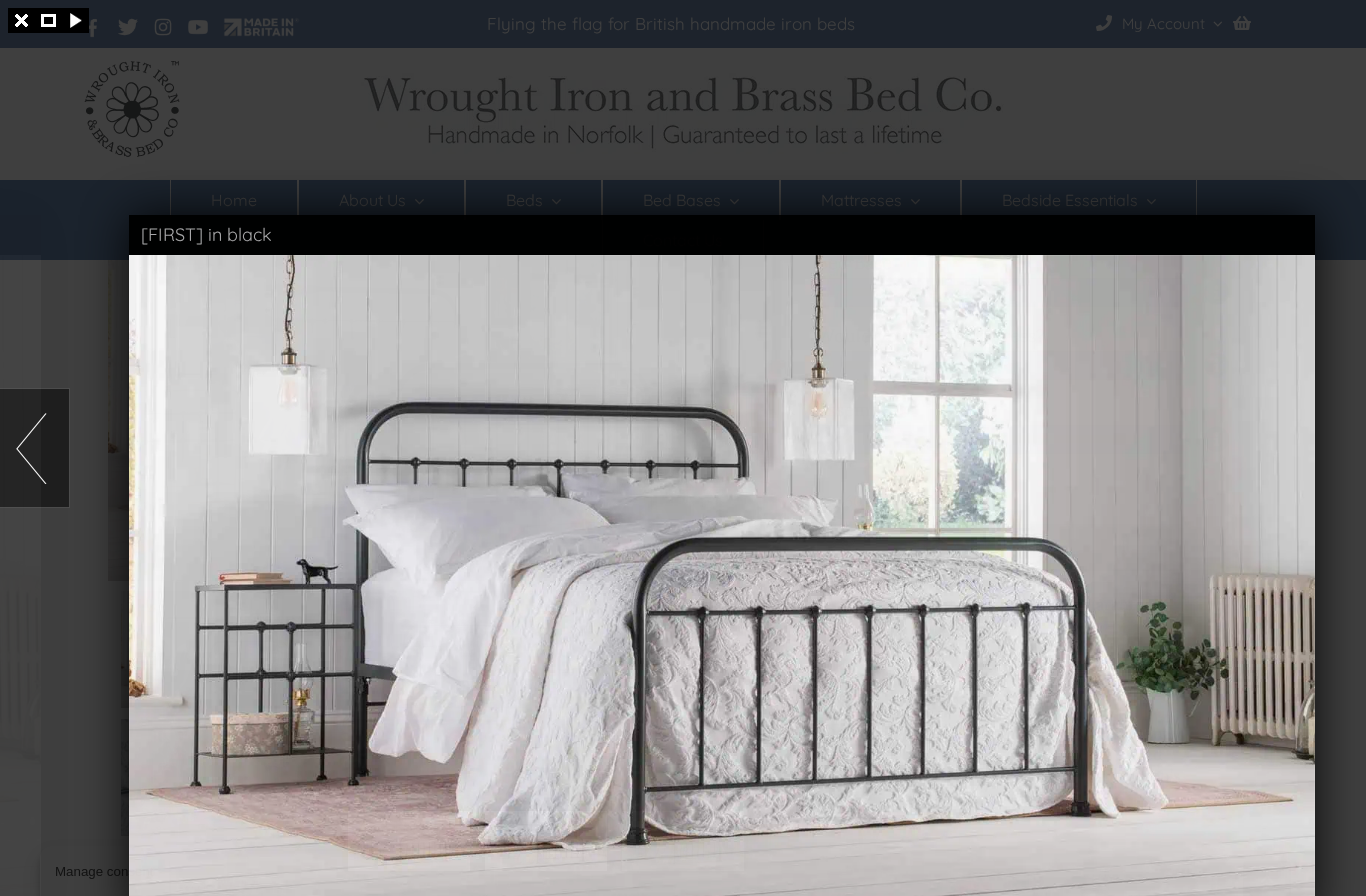 click at bounding box center [-552, 588] 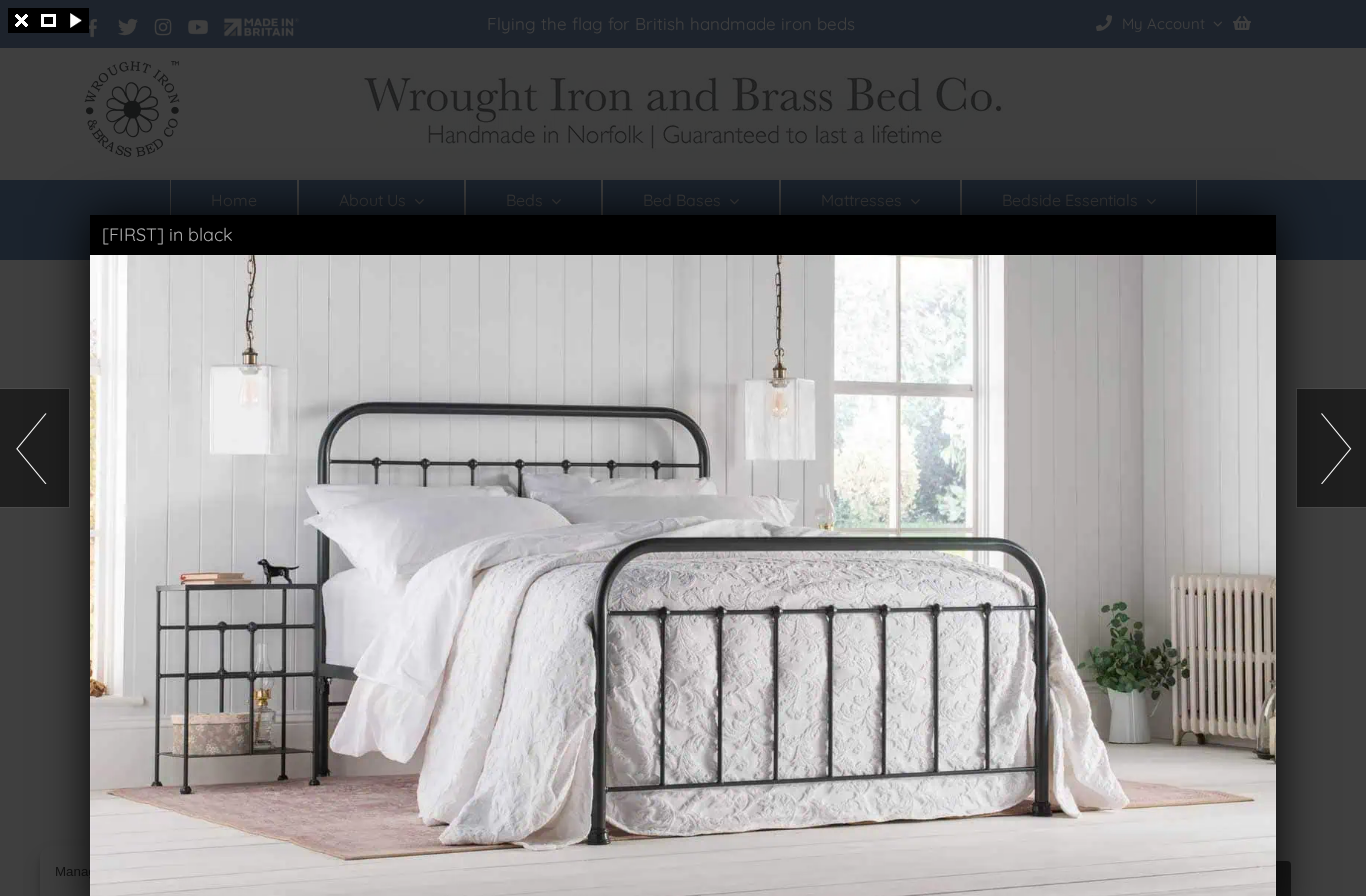 click at bounding box center (-593, 588) 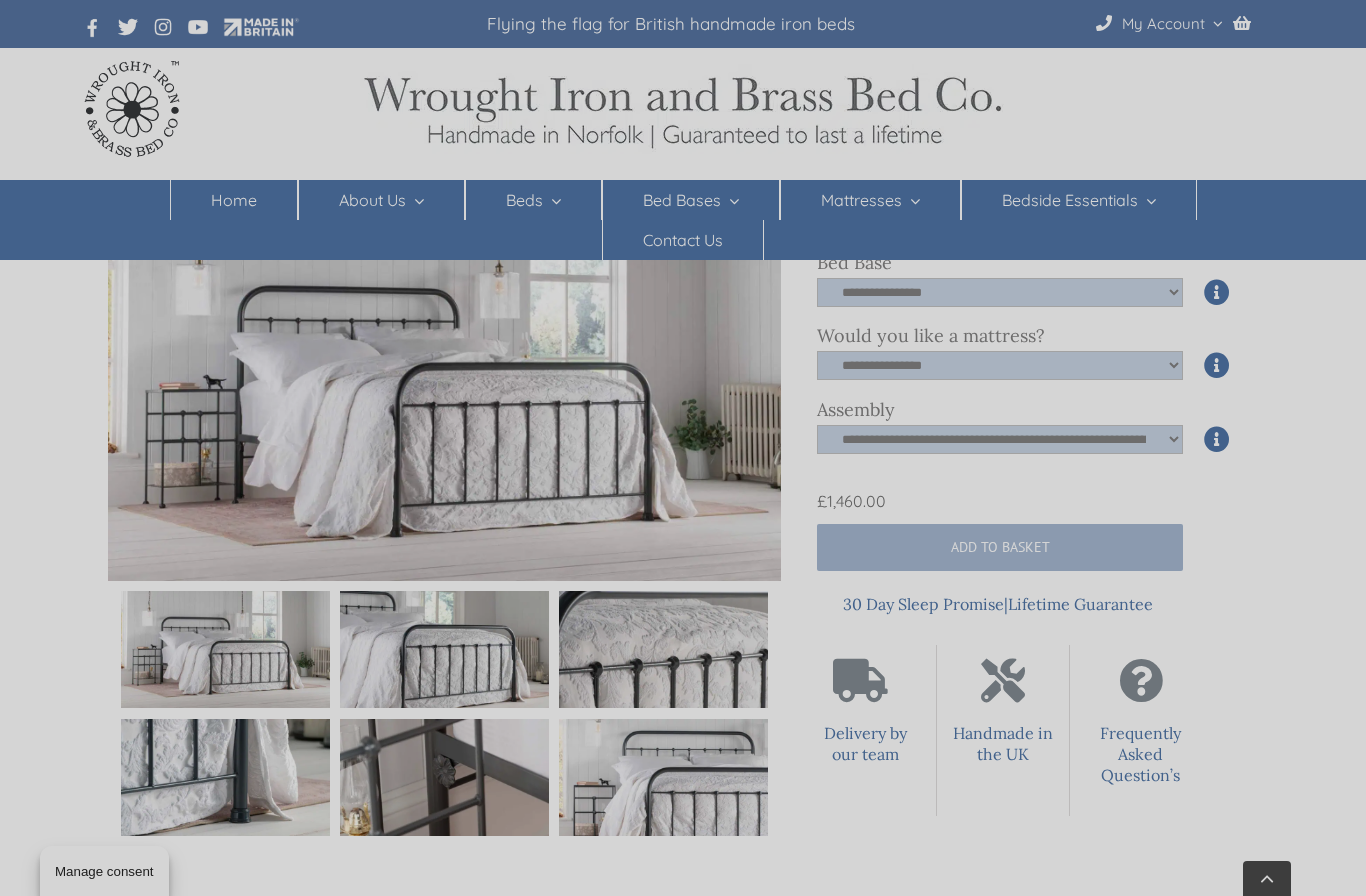 click at bounding box center [683, 448] 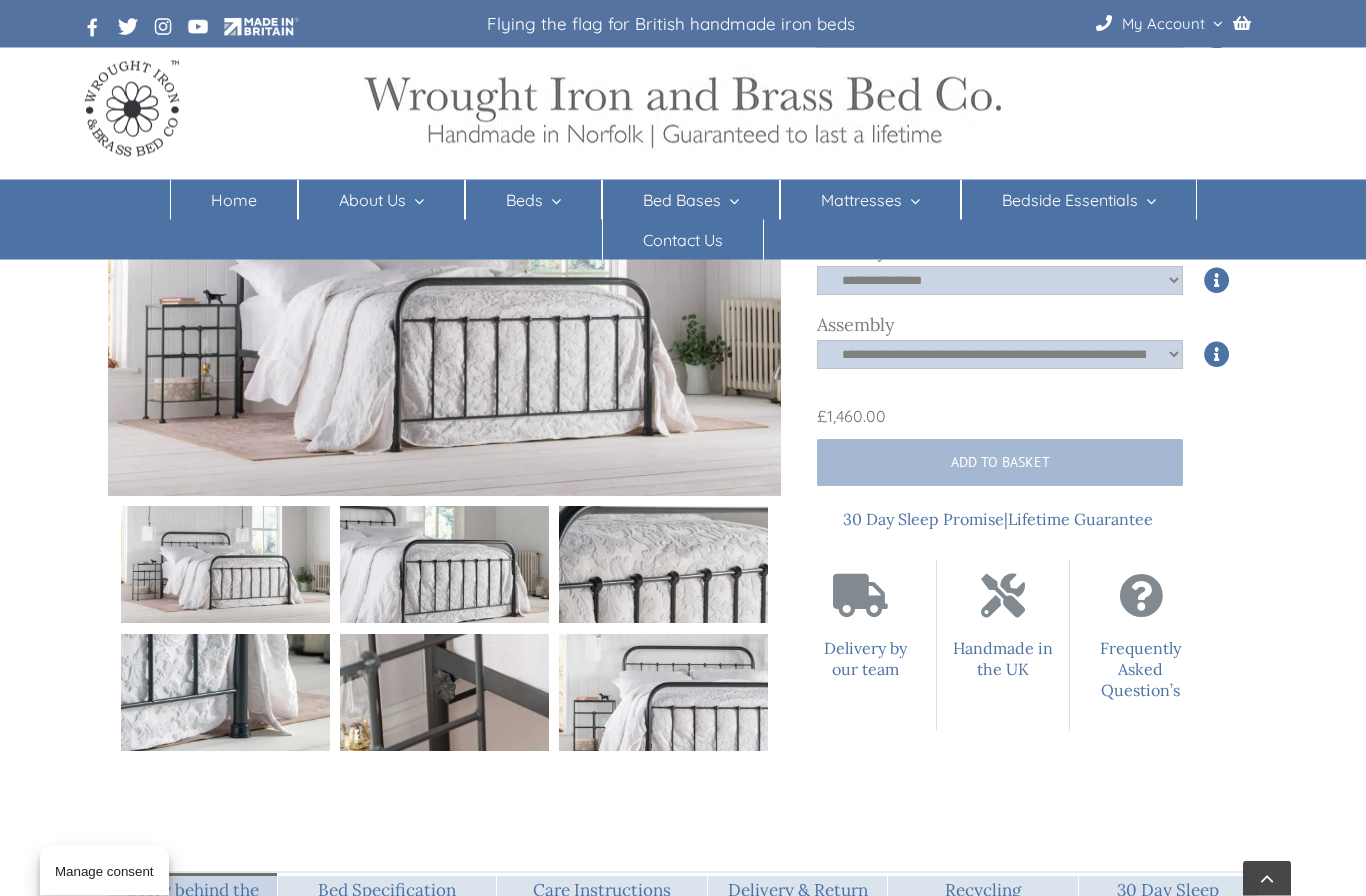 scroll, scrollTop: 1081, scrollLeft: 0, axis: vertical 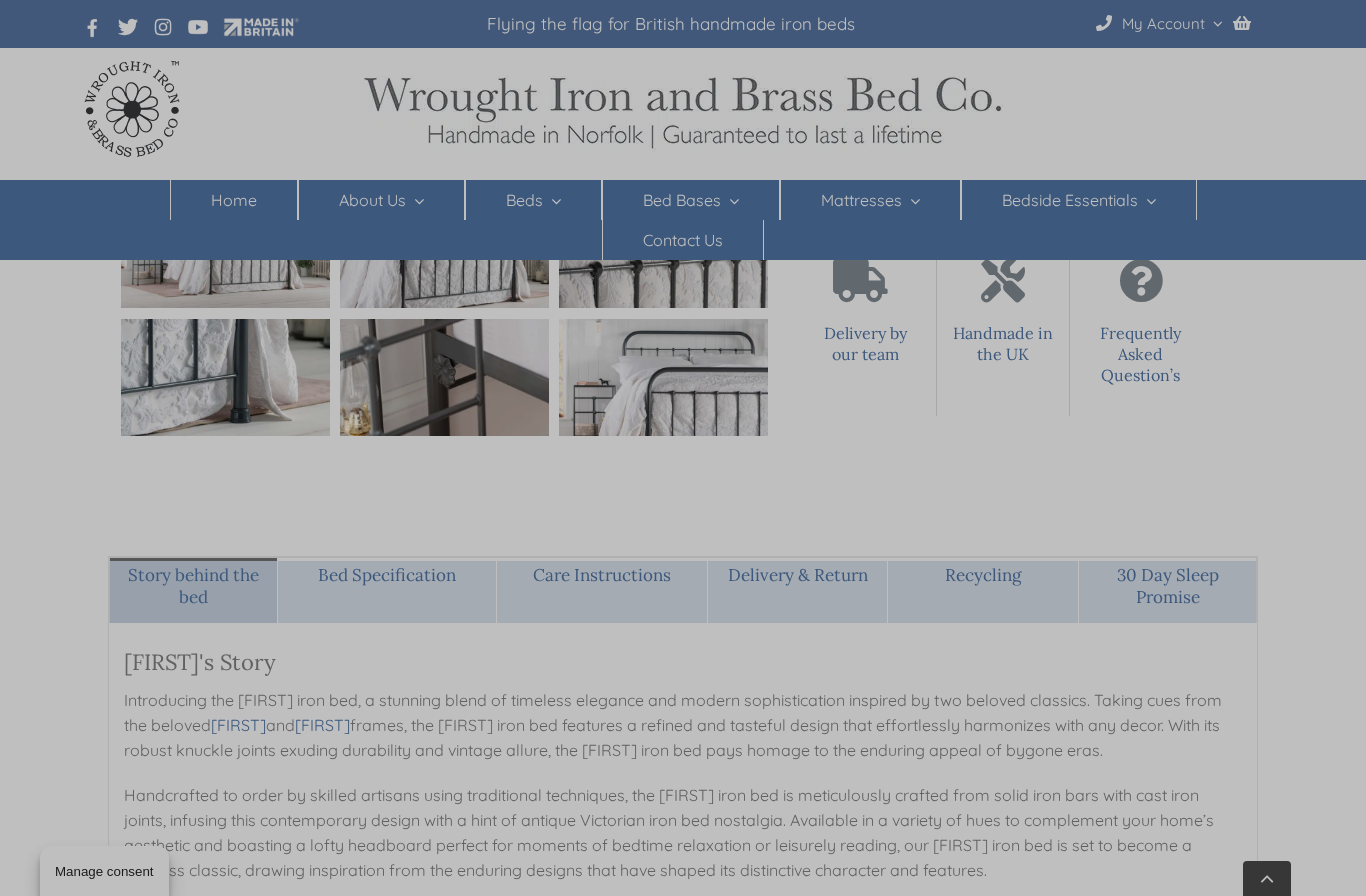 click at bounding box center (683, 448) 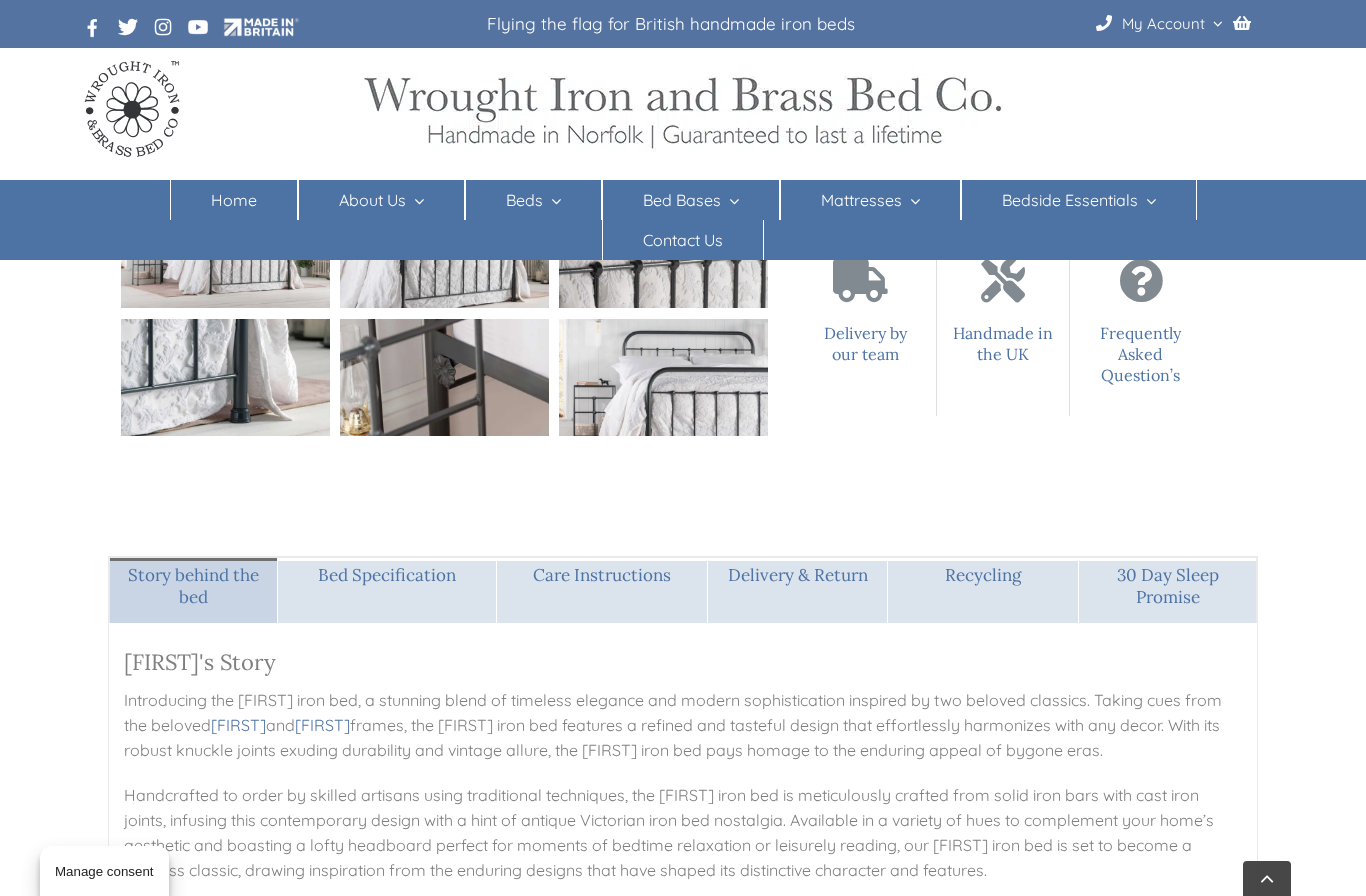 scroll, scrollTop: 1433, scrollLeft: 0, axis: vertical 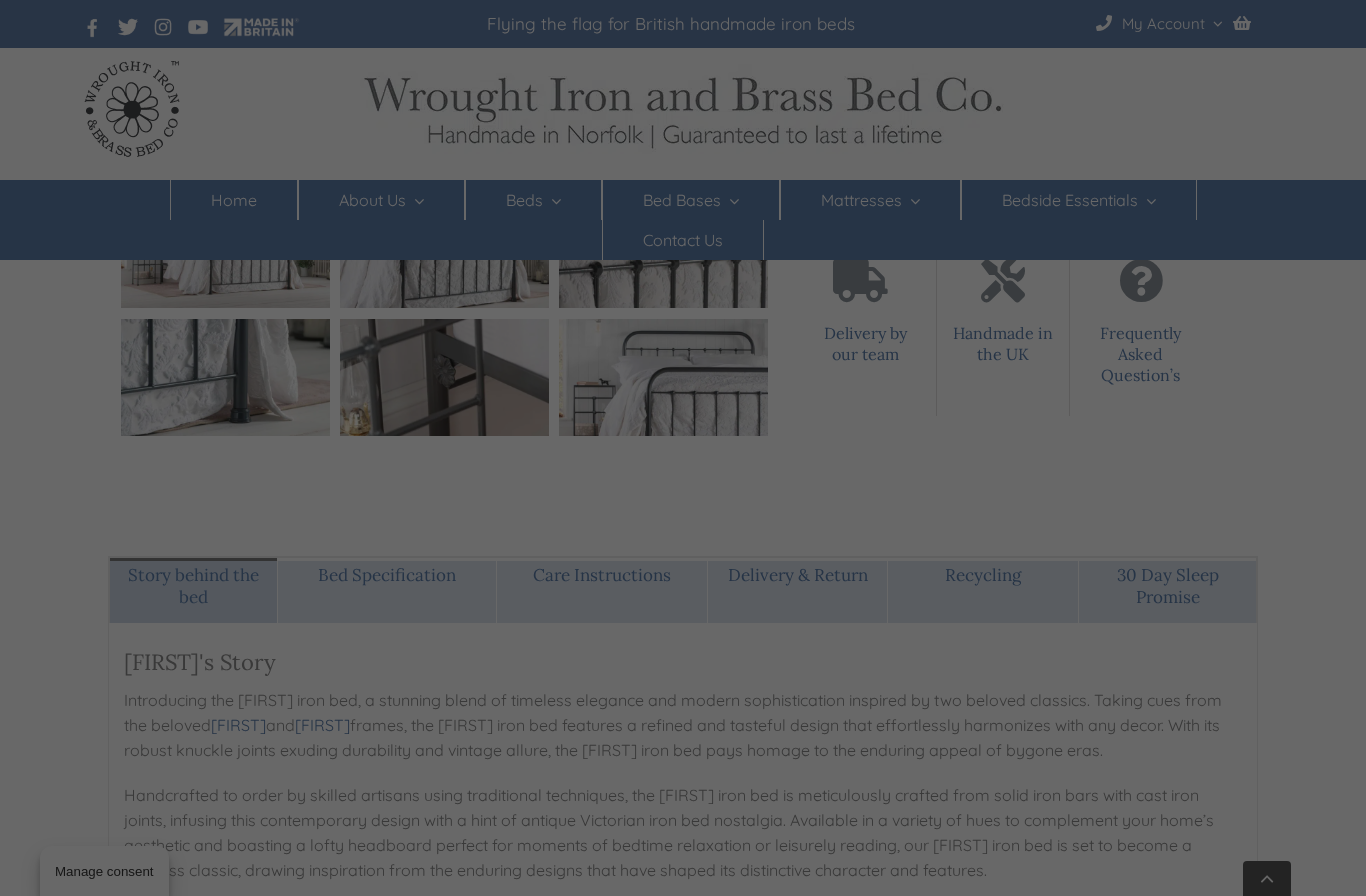 click at bounding box center [683, 448] 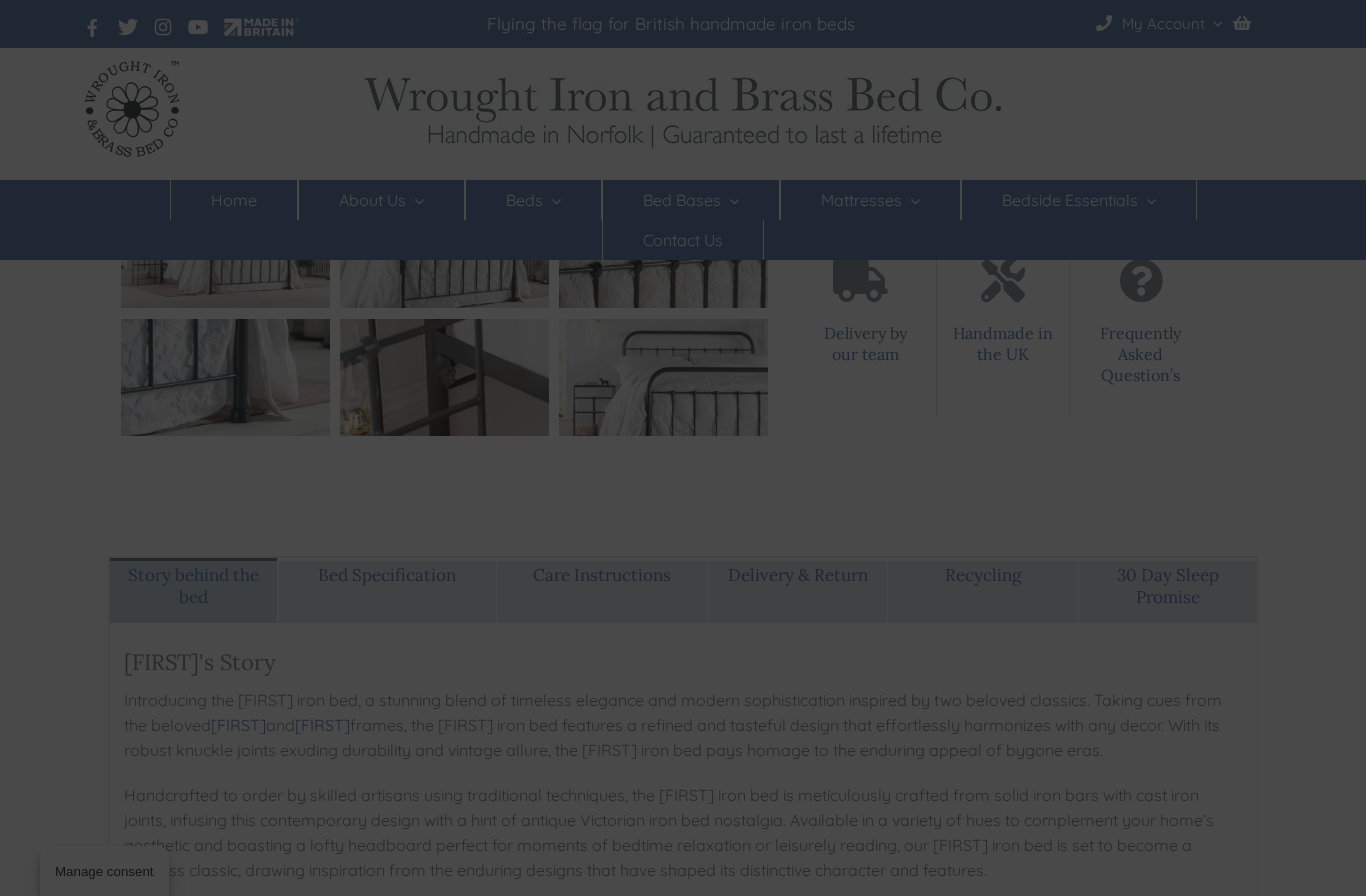 scroll, scrollTop: 1163, scrollLeft: 0, axis: vertical 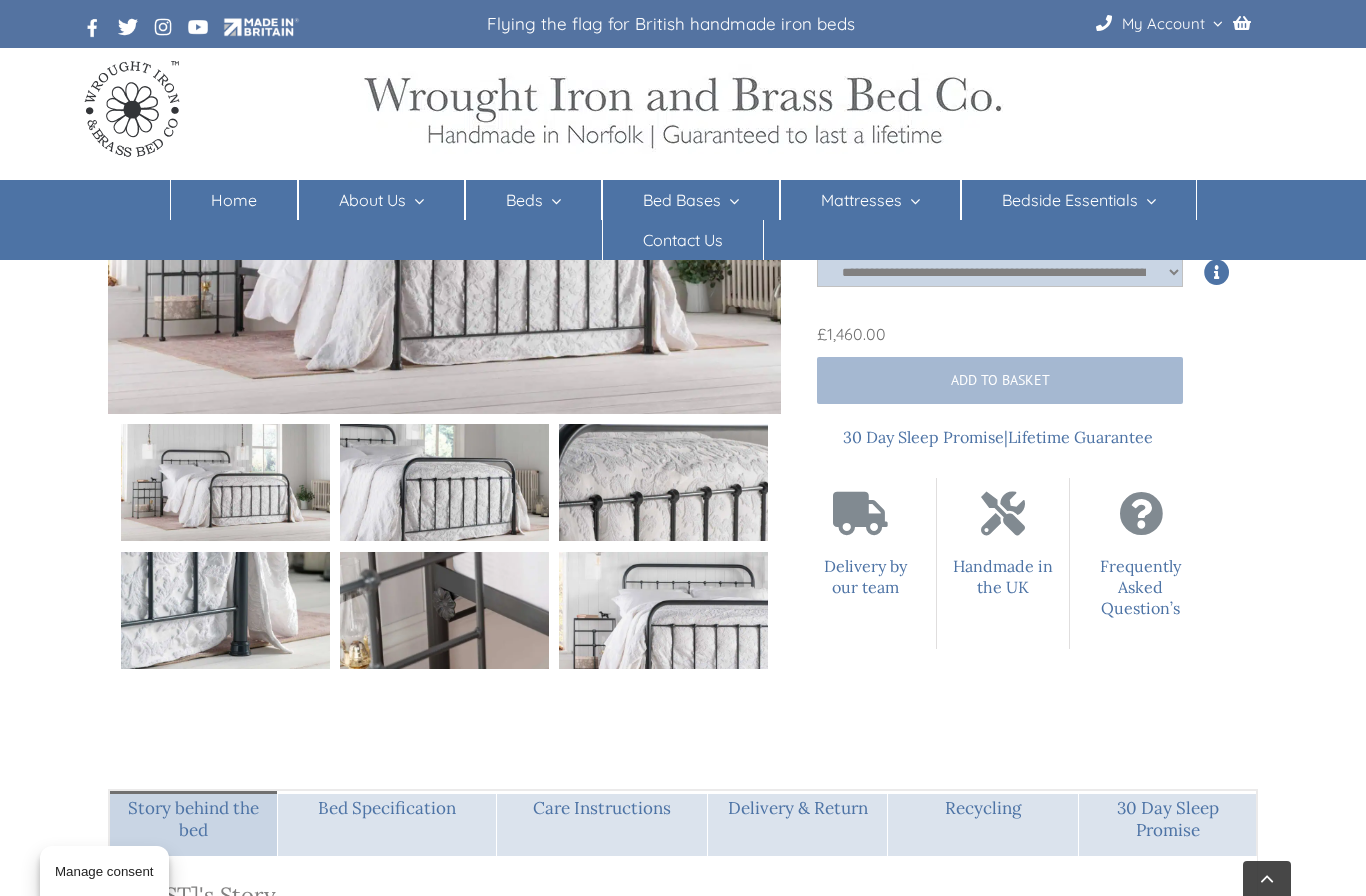 click on "Iron Beds" at bounding box center [519, 280] 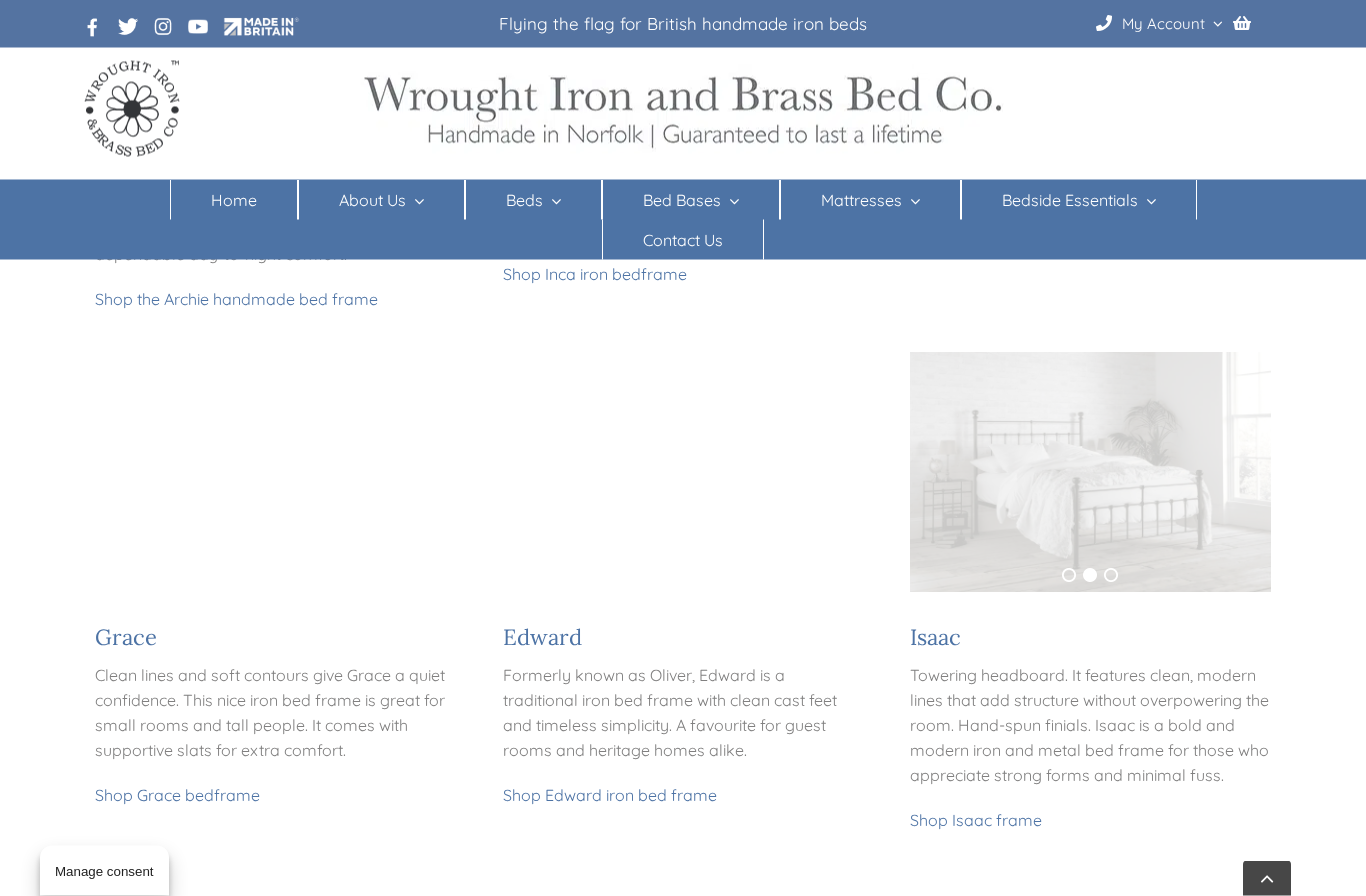 scroll, scrollTop: 876, scrollLeft: 0, axis: vertical 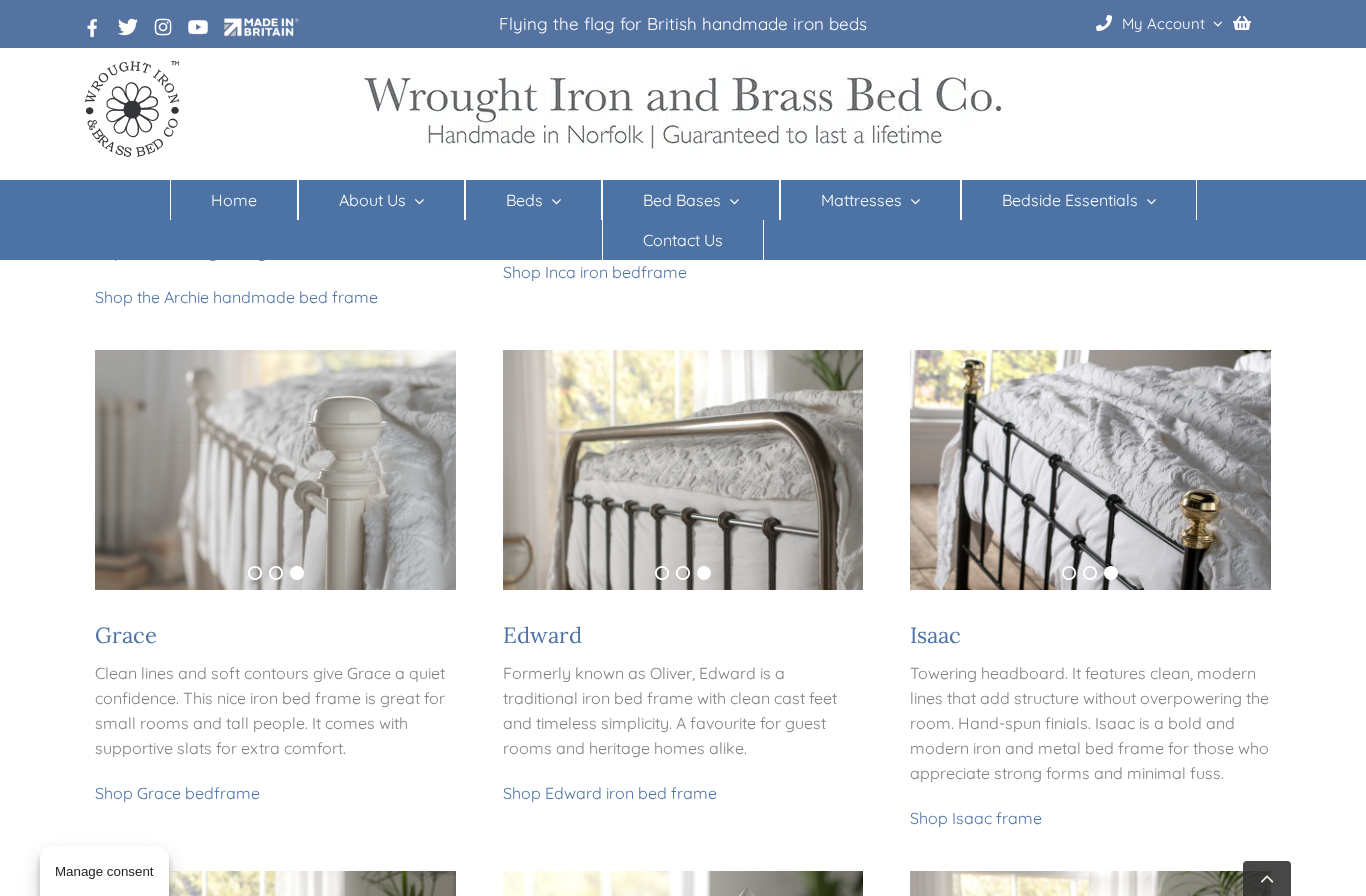 click at bounding box center (683, 470) 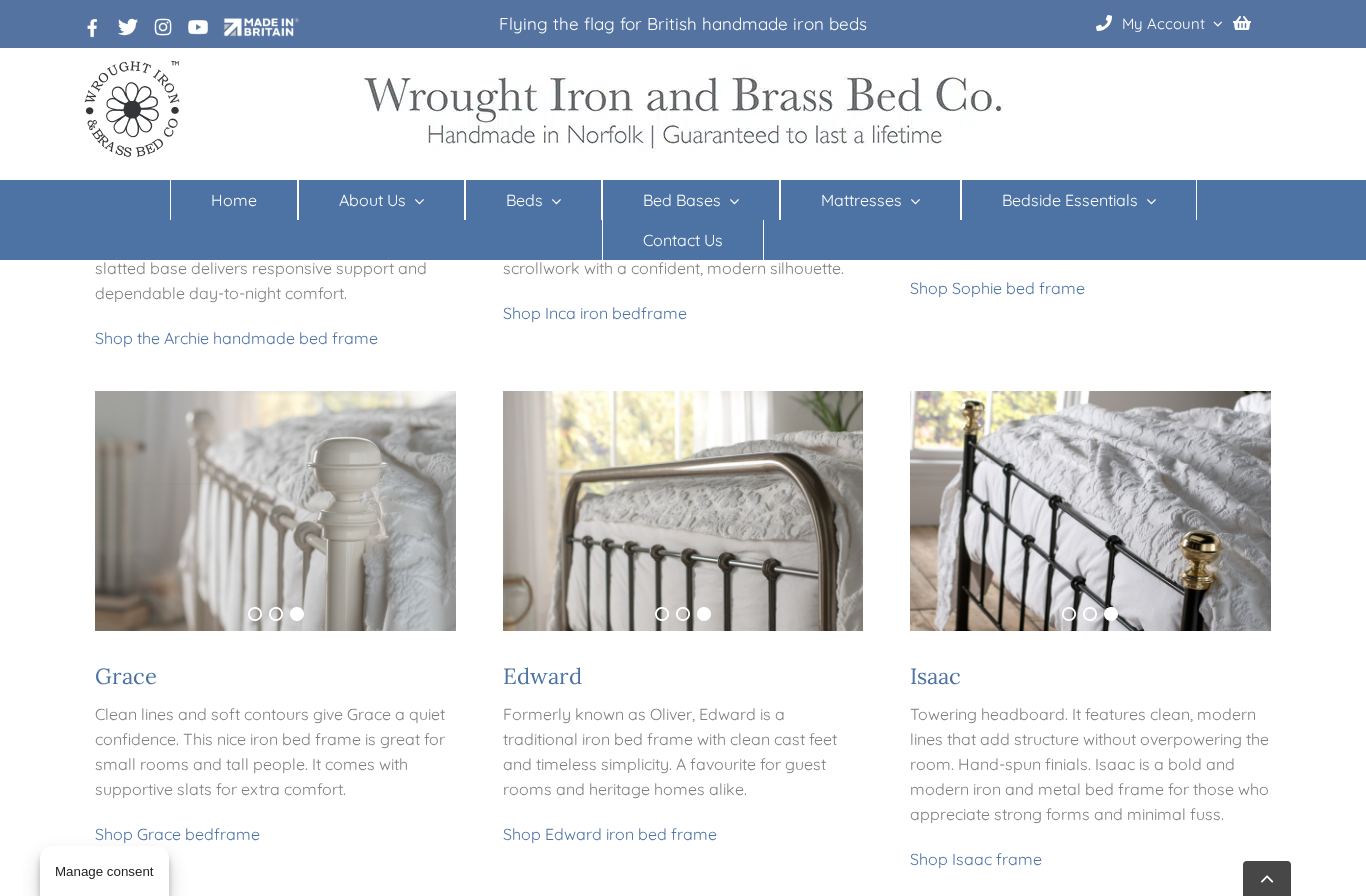 scroll, scrollTop: 837, scrollLeft: 0, axis: vertical 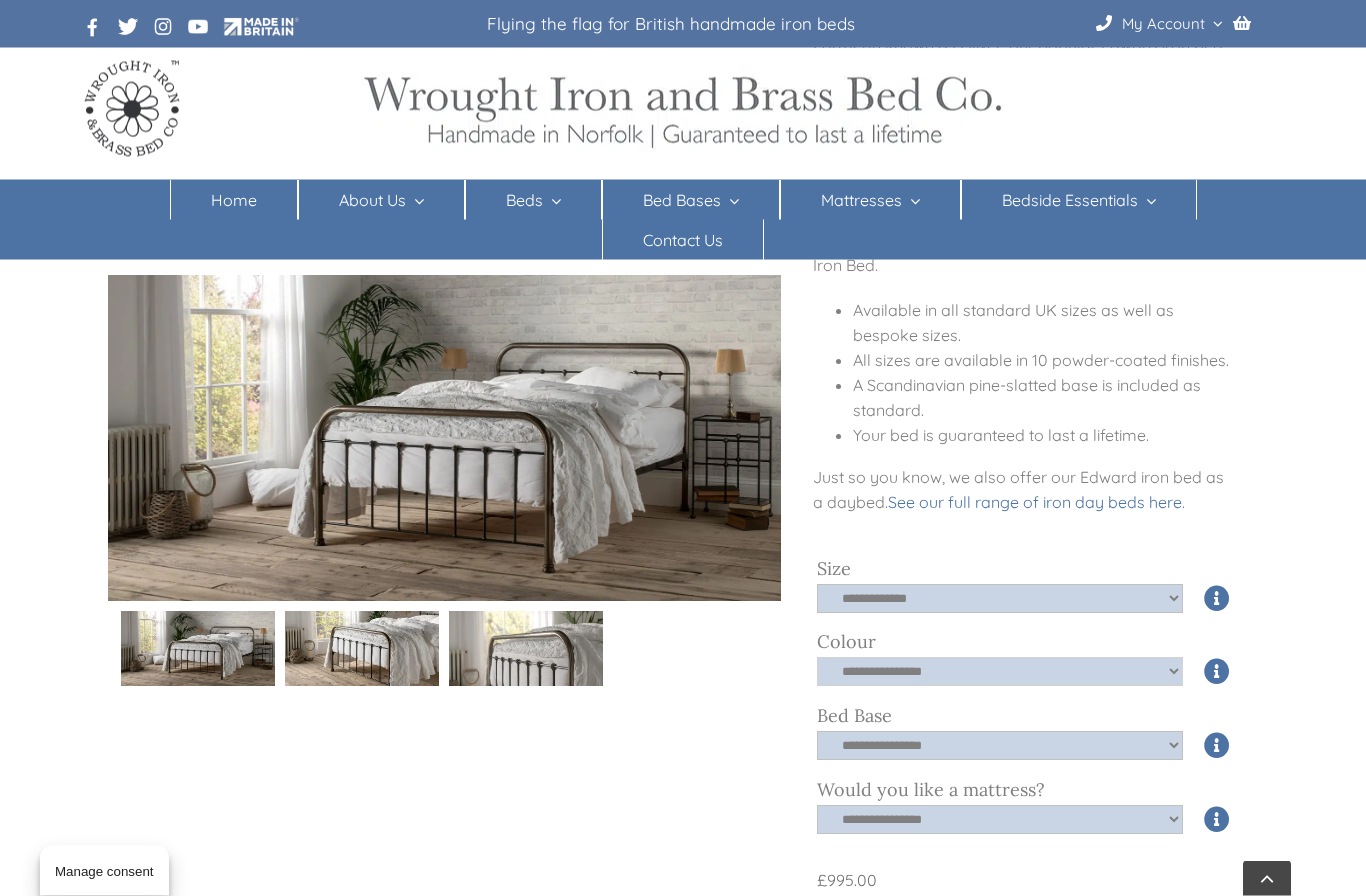 click on "**********" 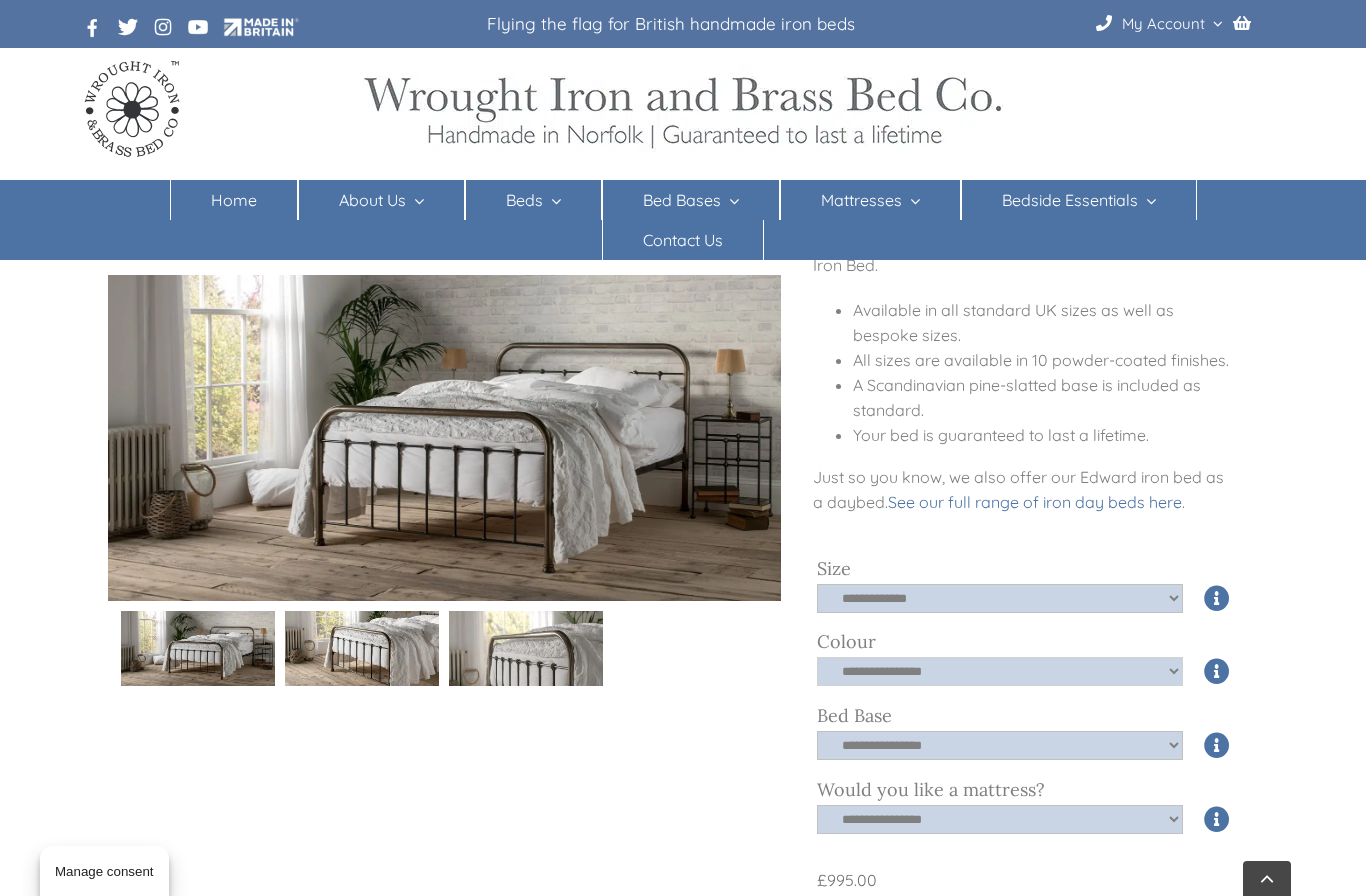 select on "*****" 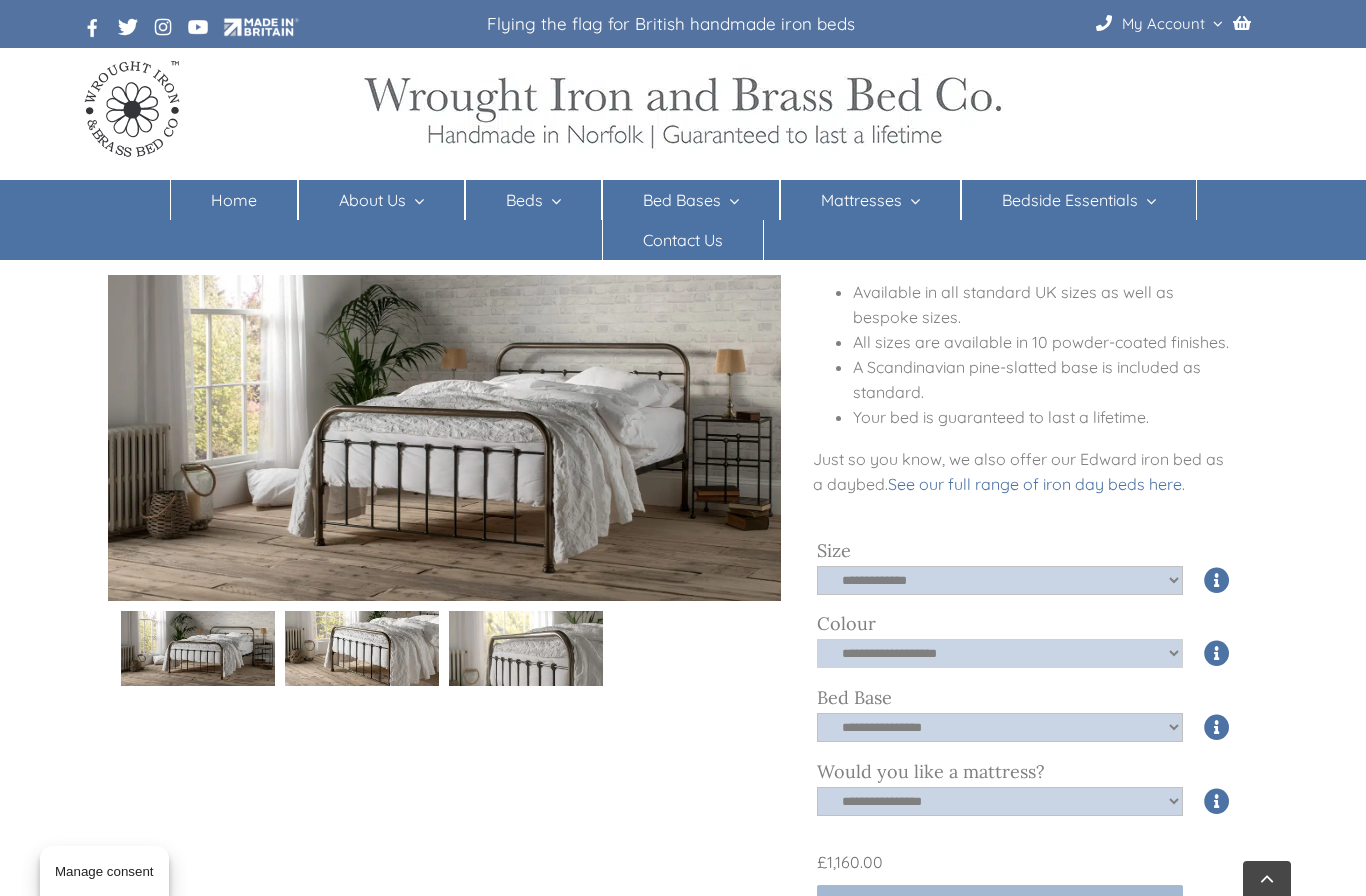 scroll, scrollTop: 434, scrollLeft: 0, axis: vertical 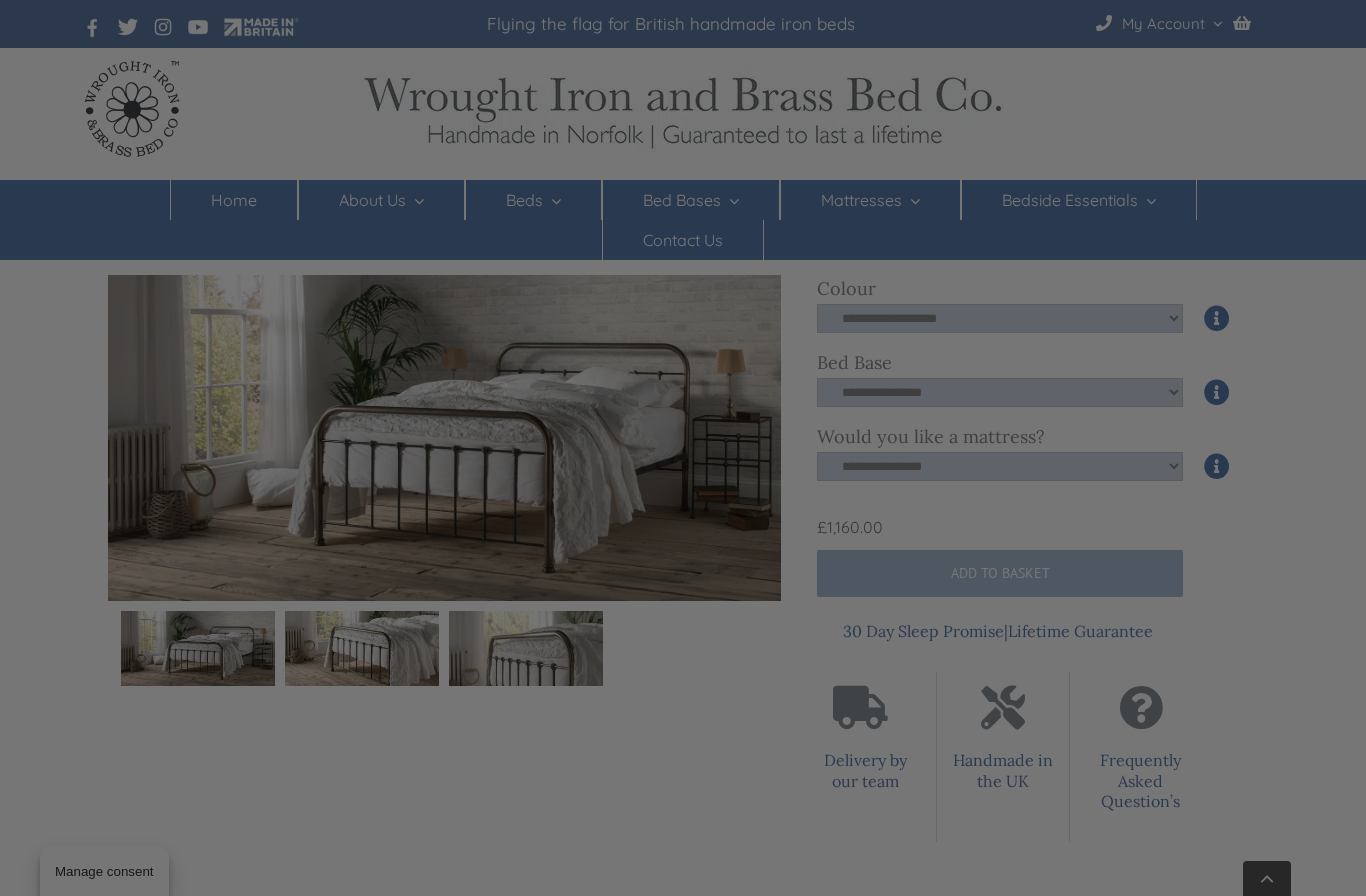 click at bounding box center [683, 448] 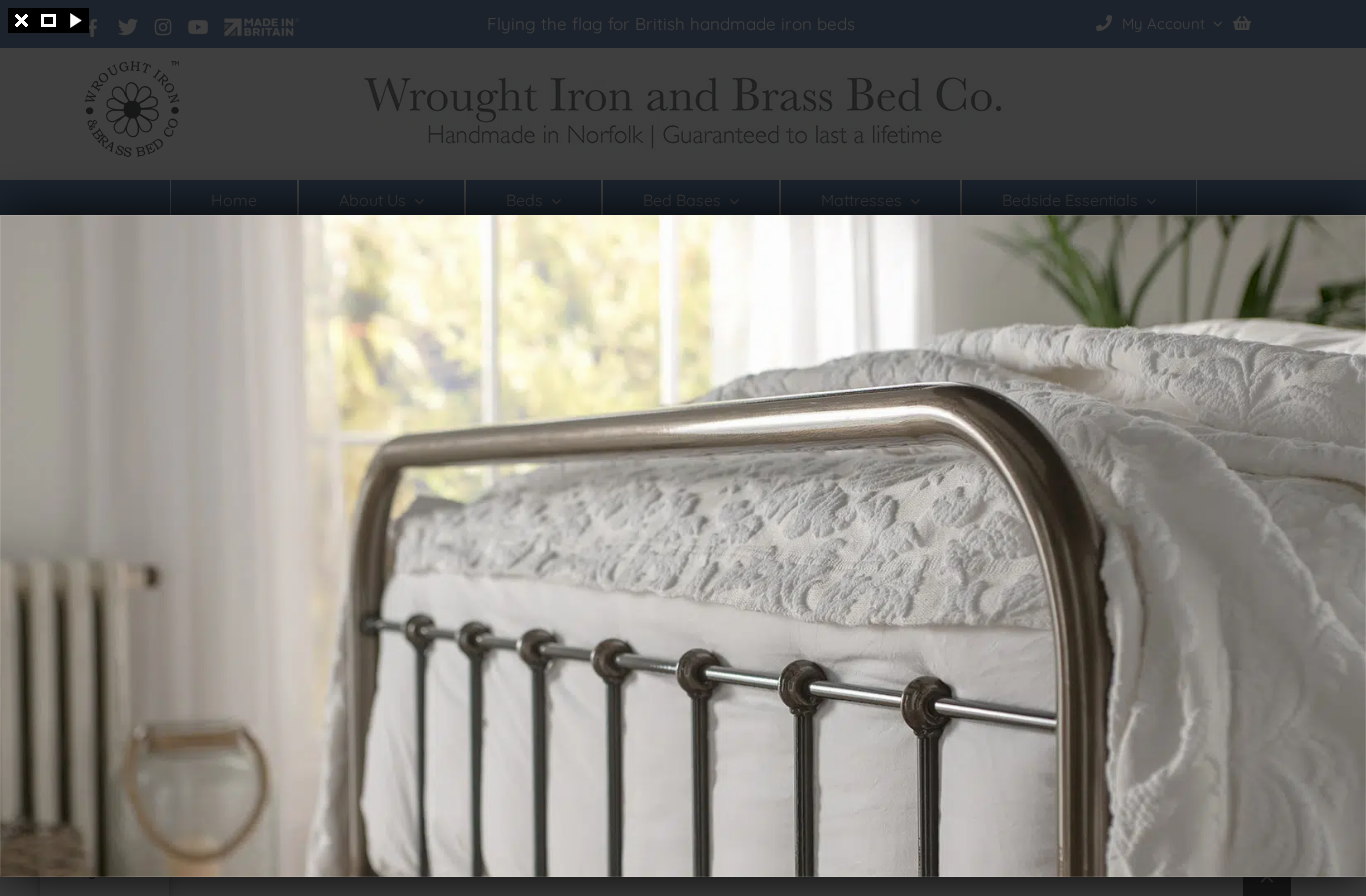scroll, scrollTop: 801, scrollLeft: 0, axis: vertical 